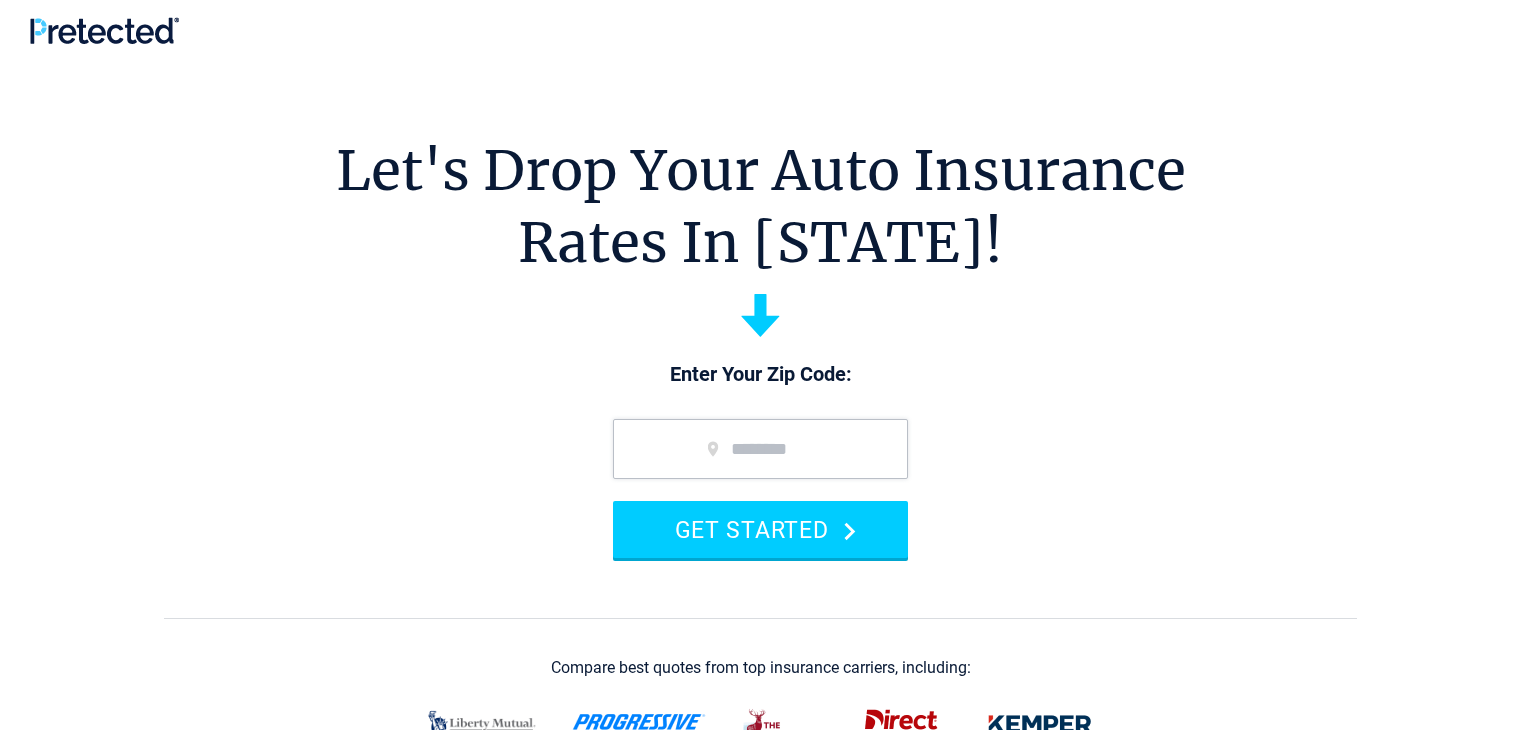 scroll, scrollTop: 0, scrollLeft: 0, axis: both 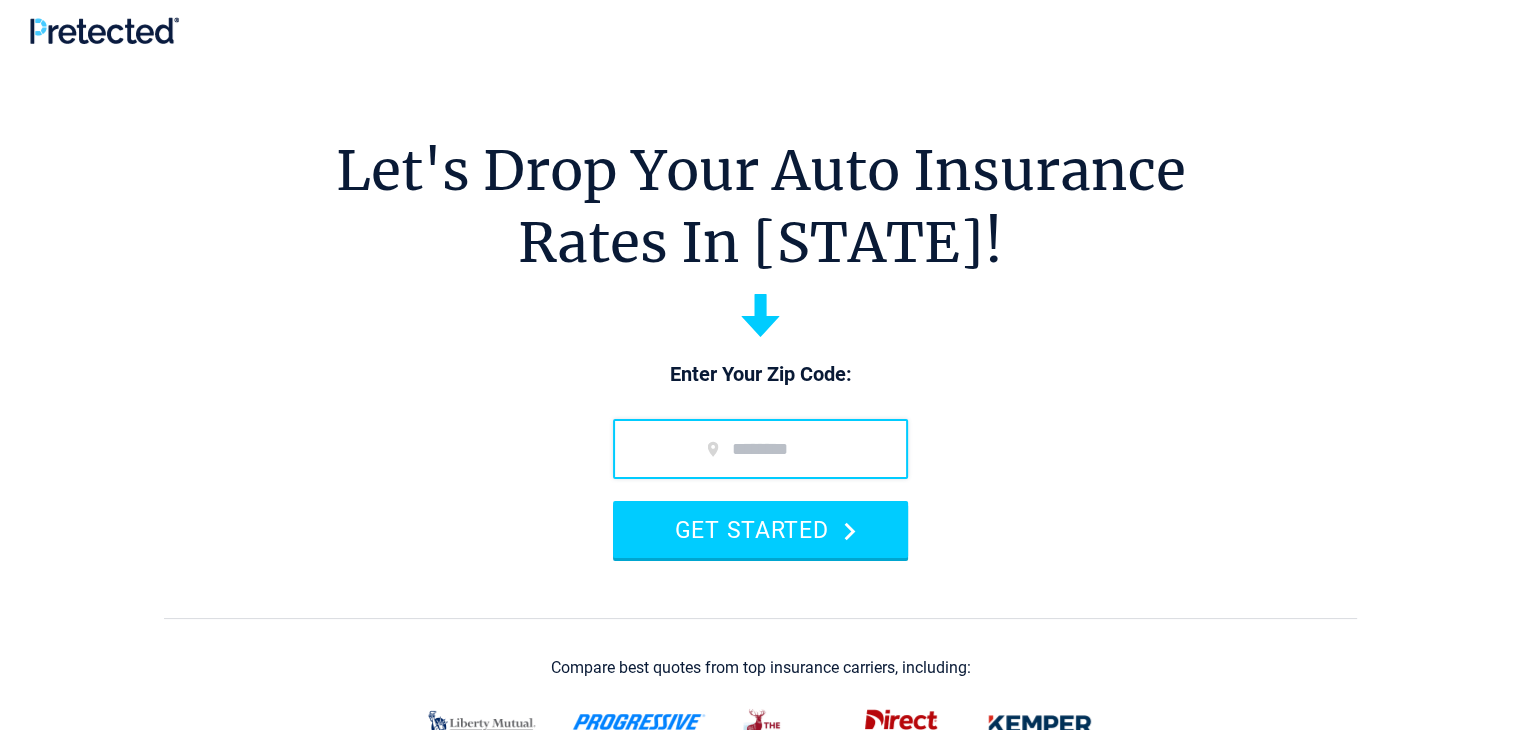 click at bounding box center [760, 449] 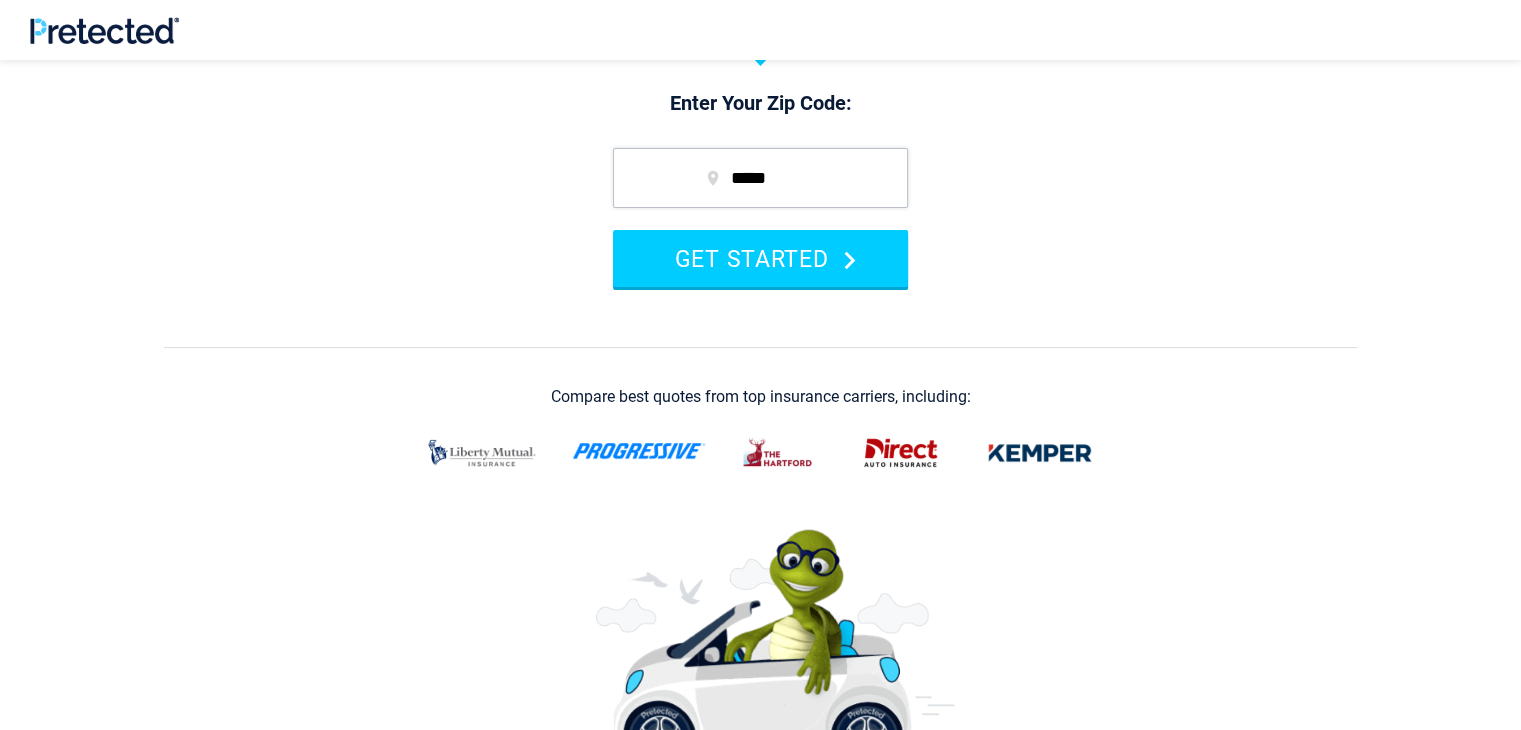 scroll, scrollTop: 314, scrollLeft: 0, axis: vertical 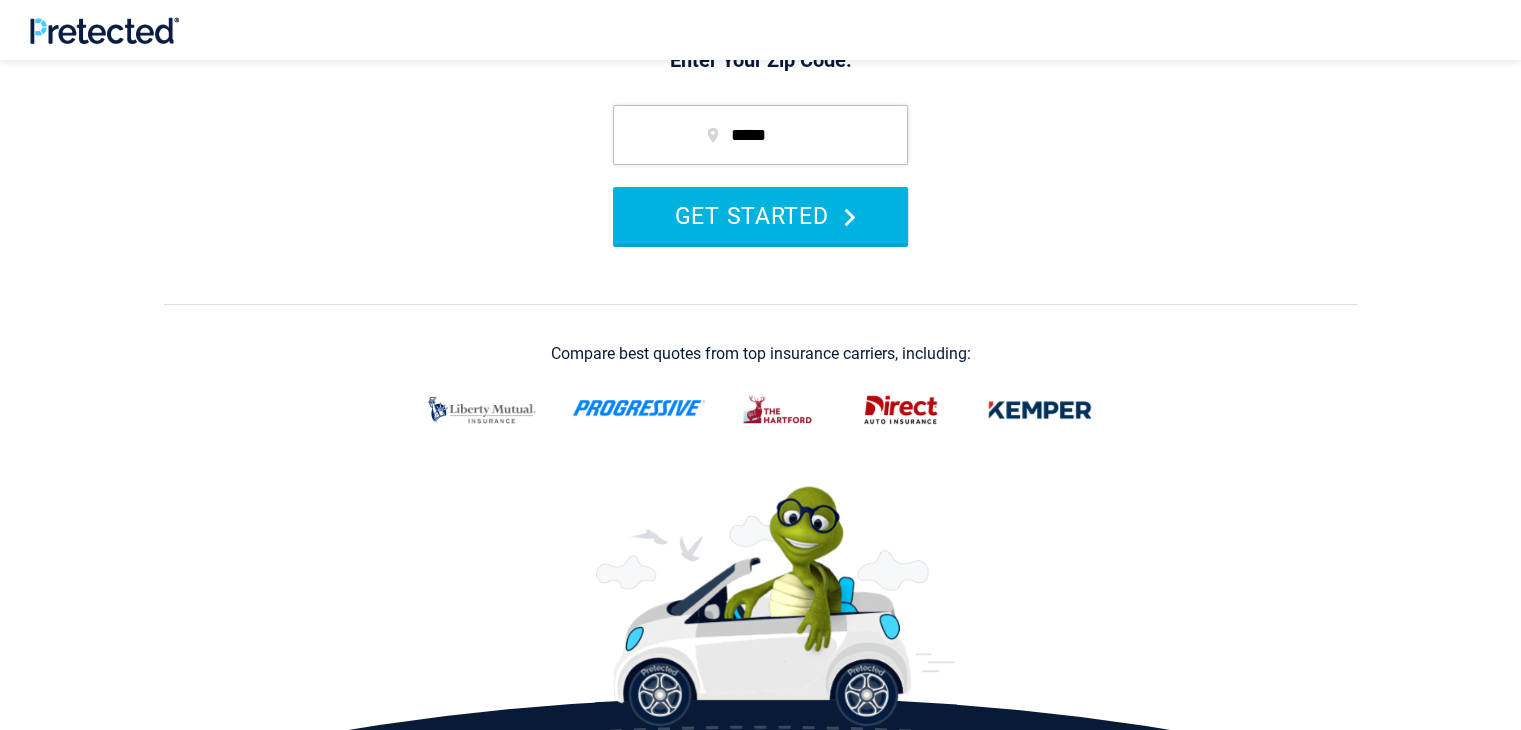 type on "*****" 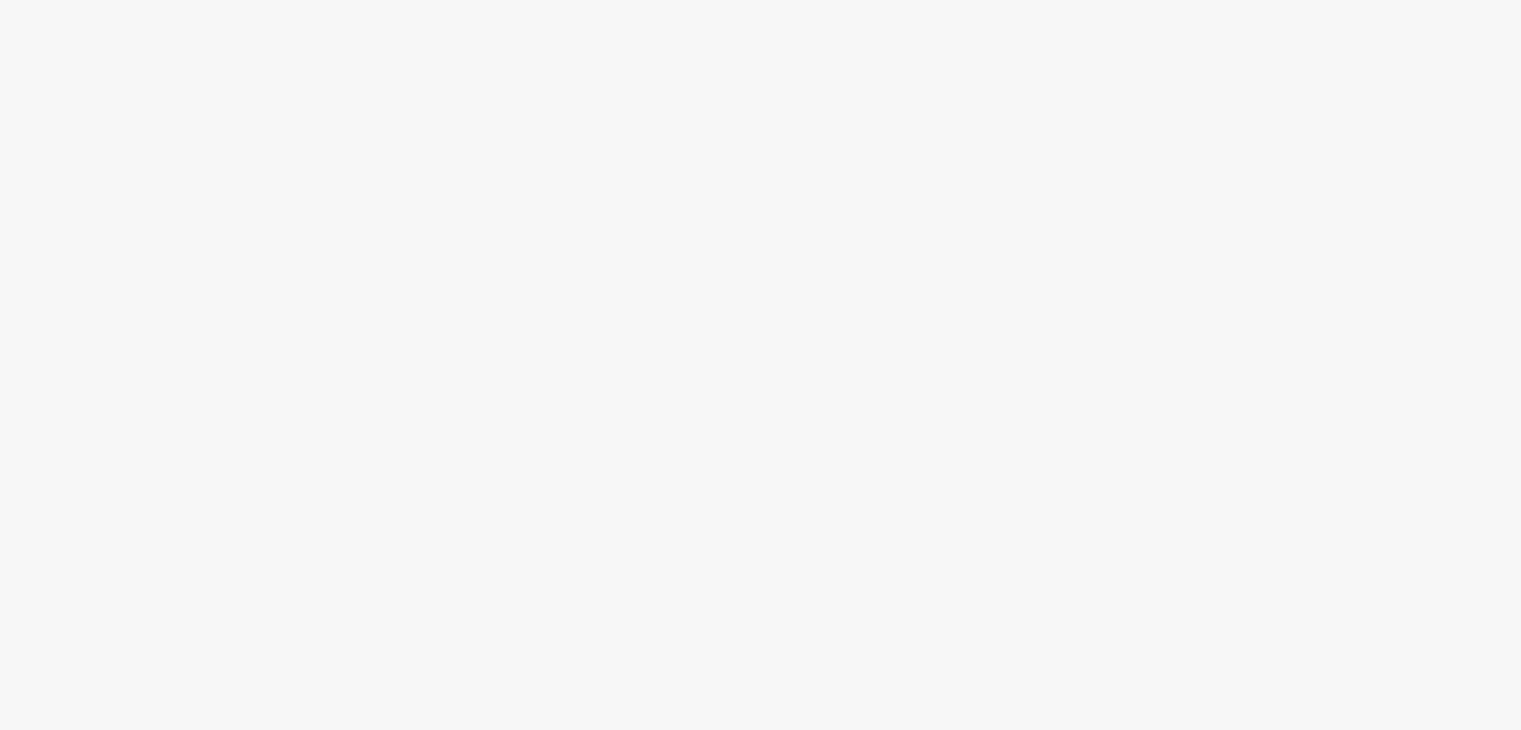 scroll, scrollTop: 0, scrollLeft: 0, axis: both 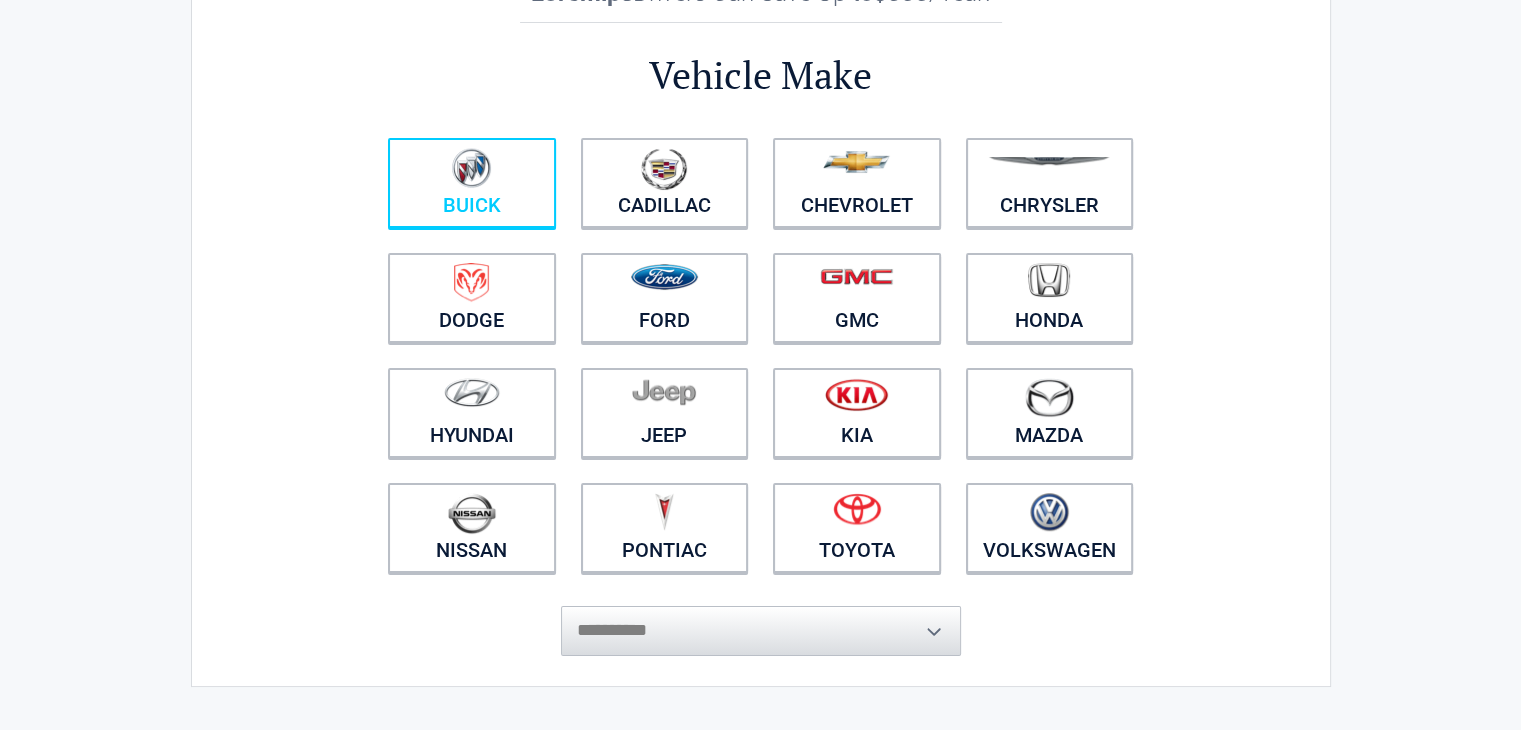 click on "Buick" at bounding box center [472, 183] 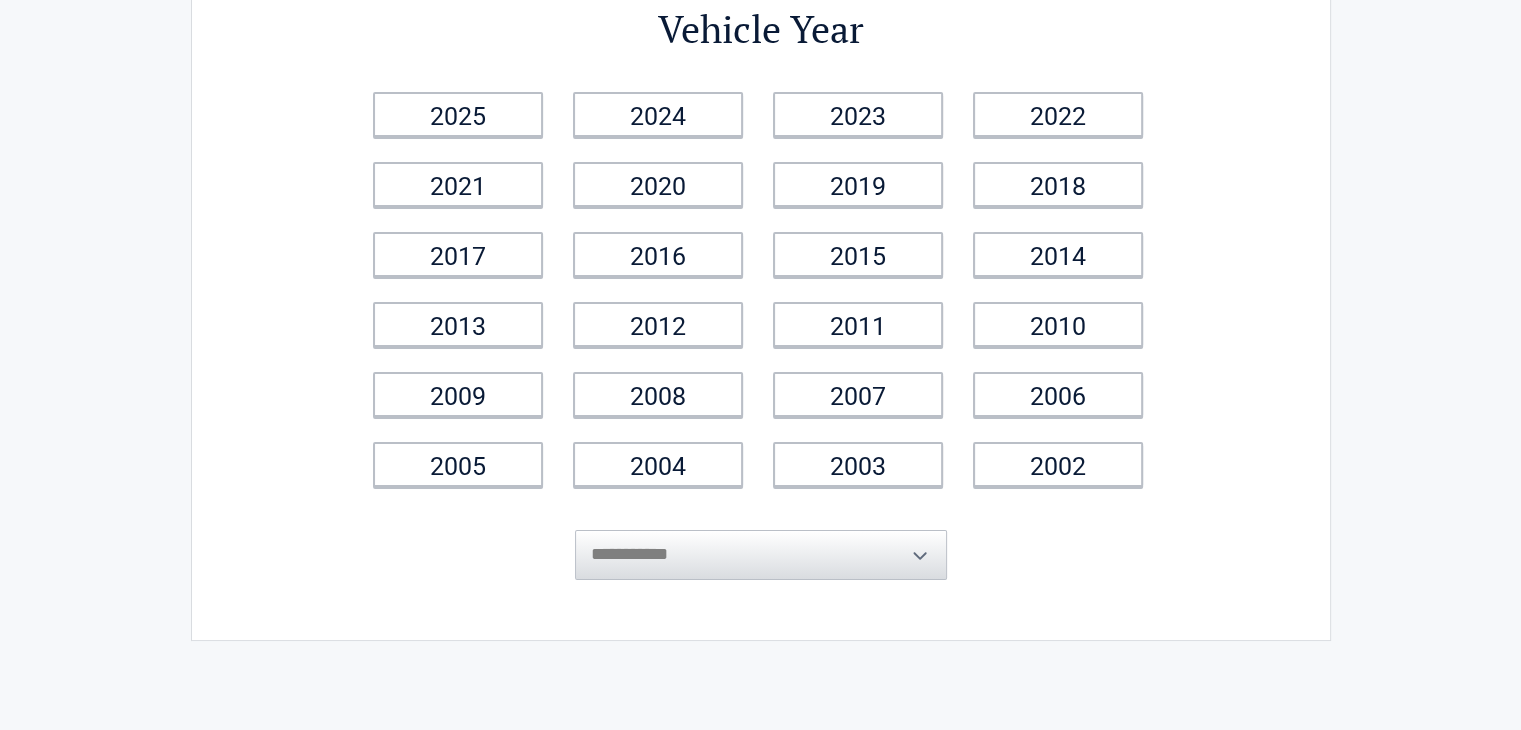 scroll, scrollTop: 0, scrollLeft: 0, axis: both 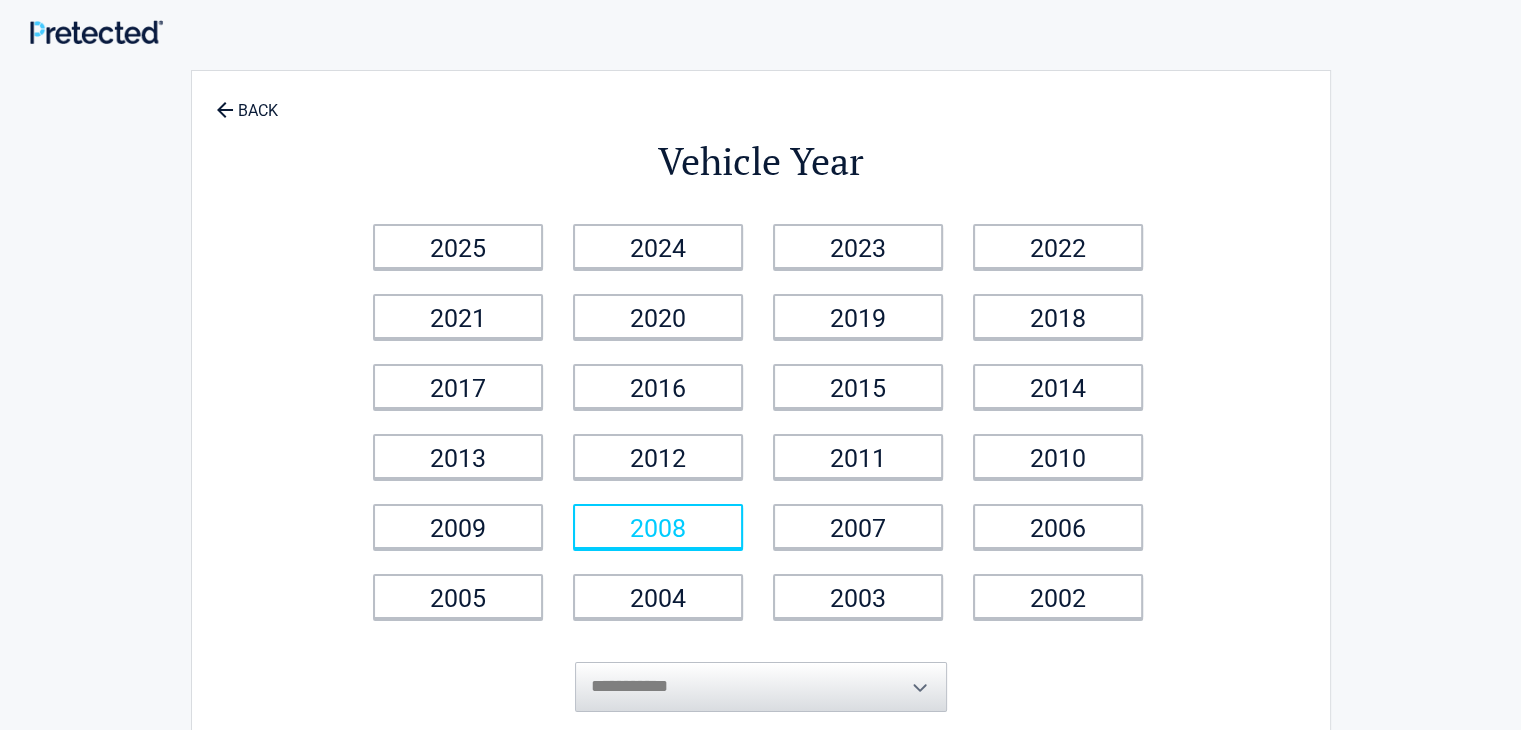 click on "2008" at bounding box center [458, 246] 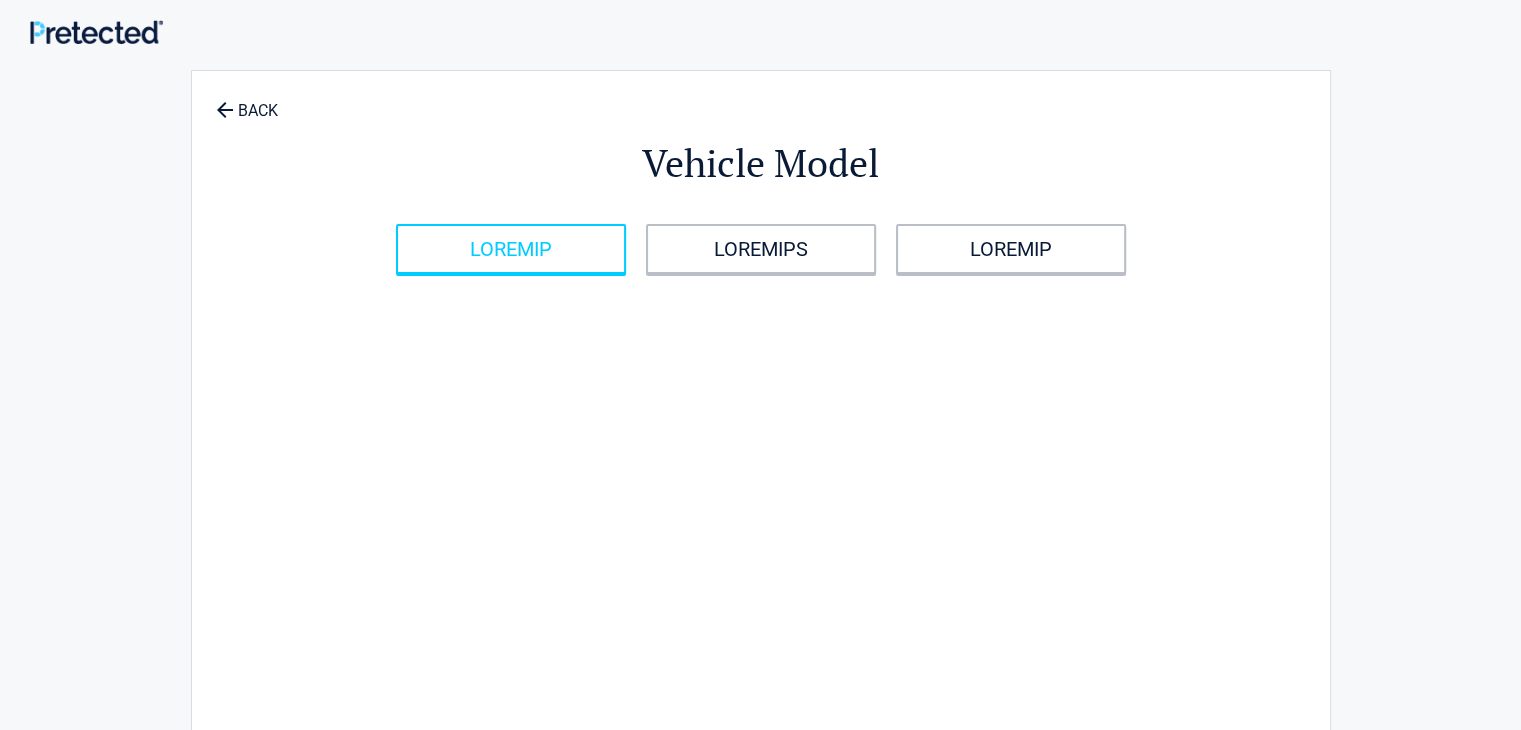click on "LOREMIP" at bounding box center (511, 249) 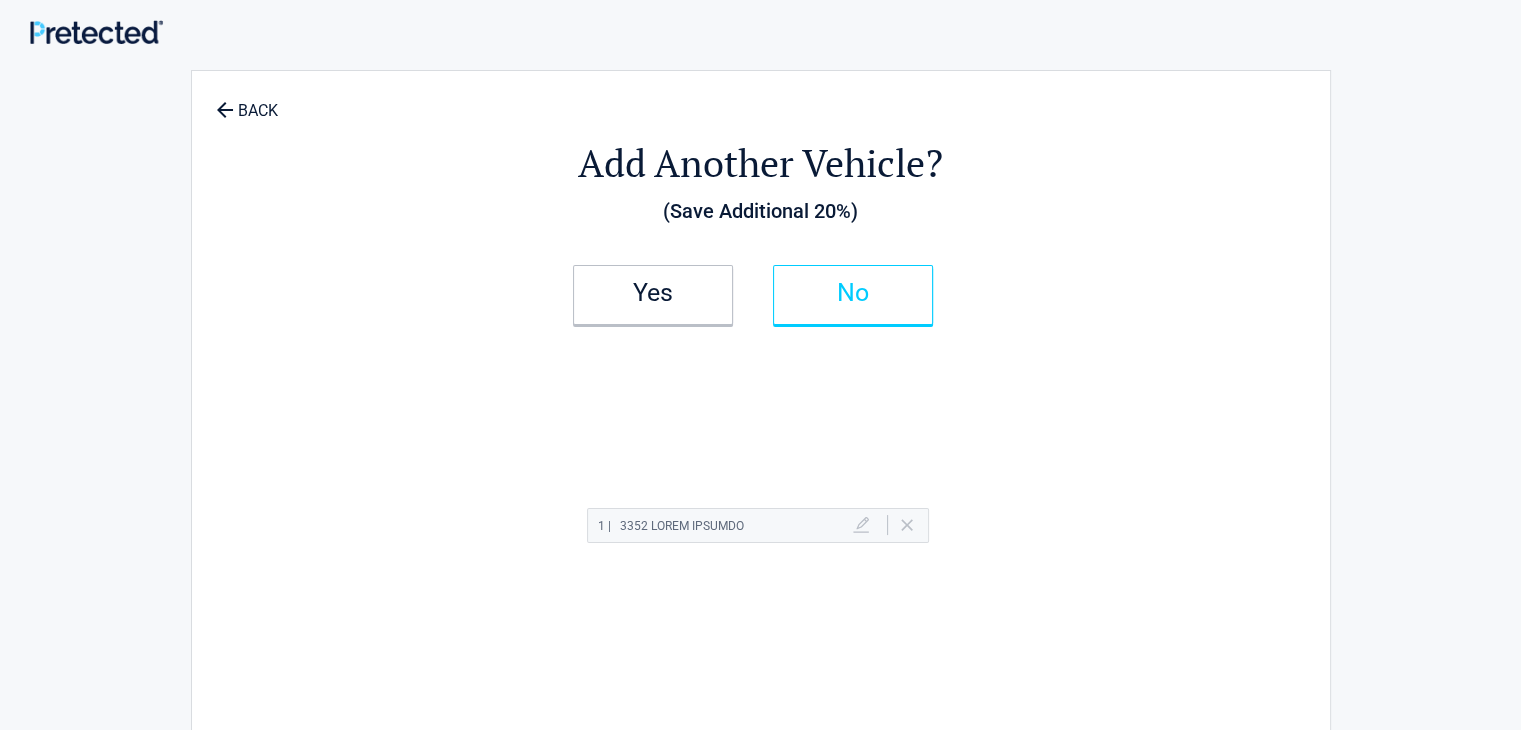 click on "No" at bounding box center (653, 293) 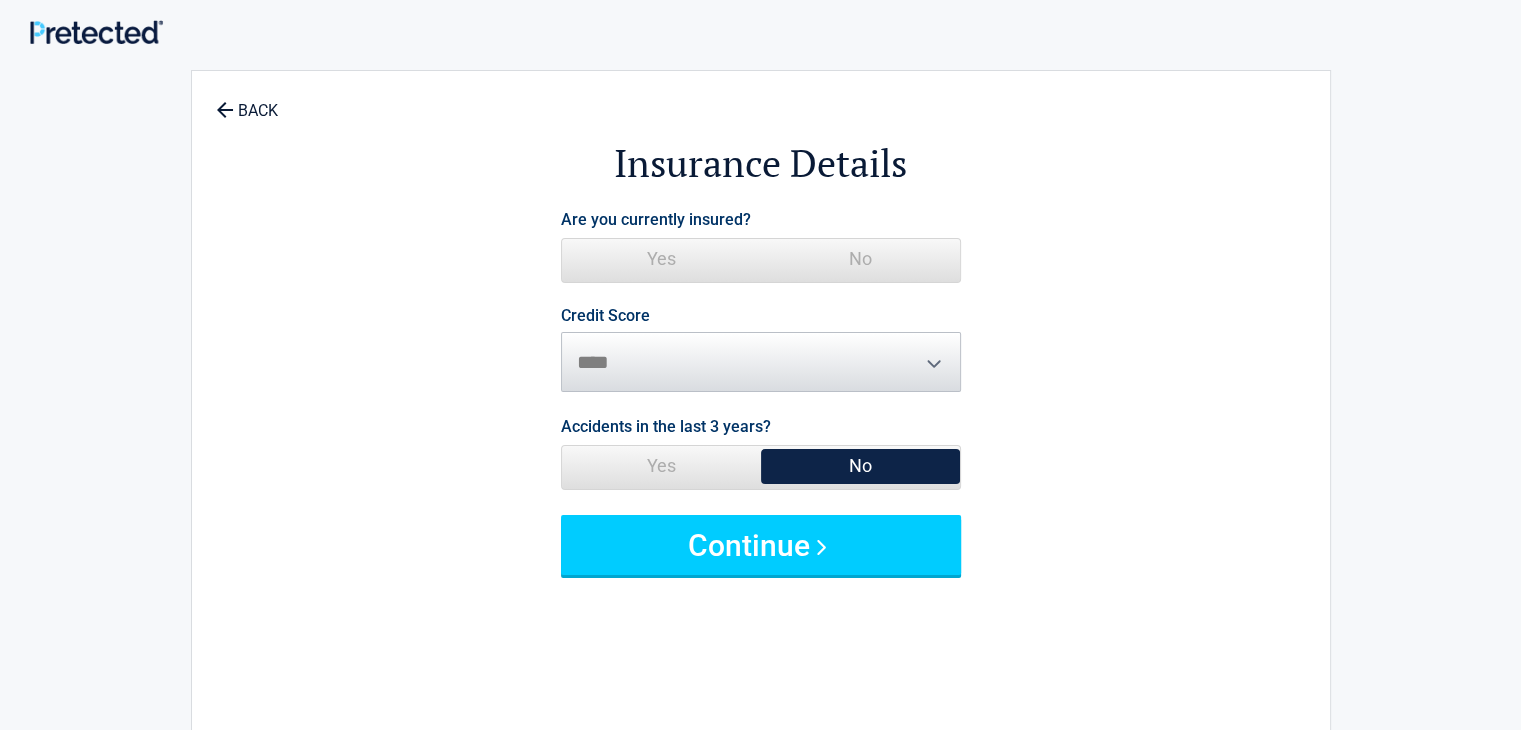 click on "Yes" at bounding box center (661, 259) 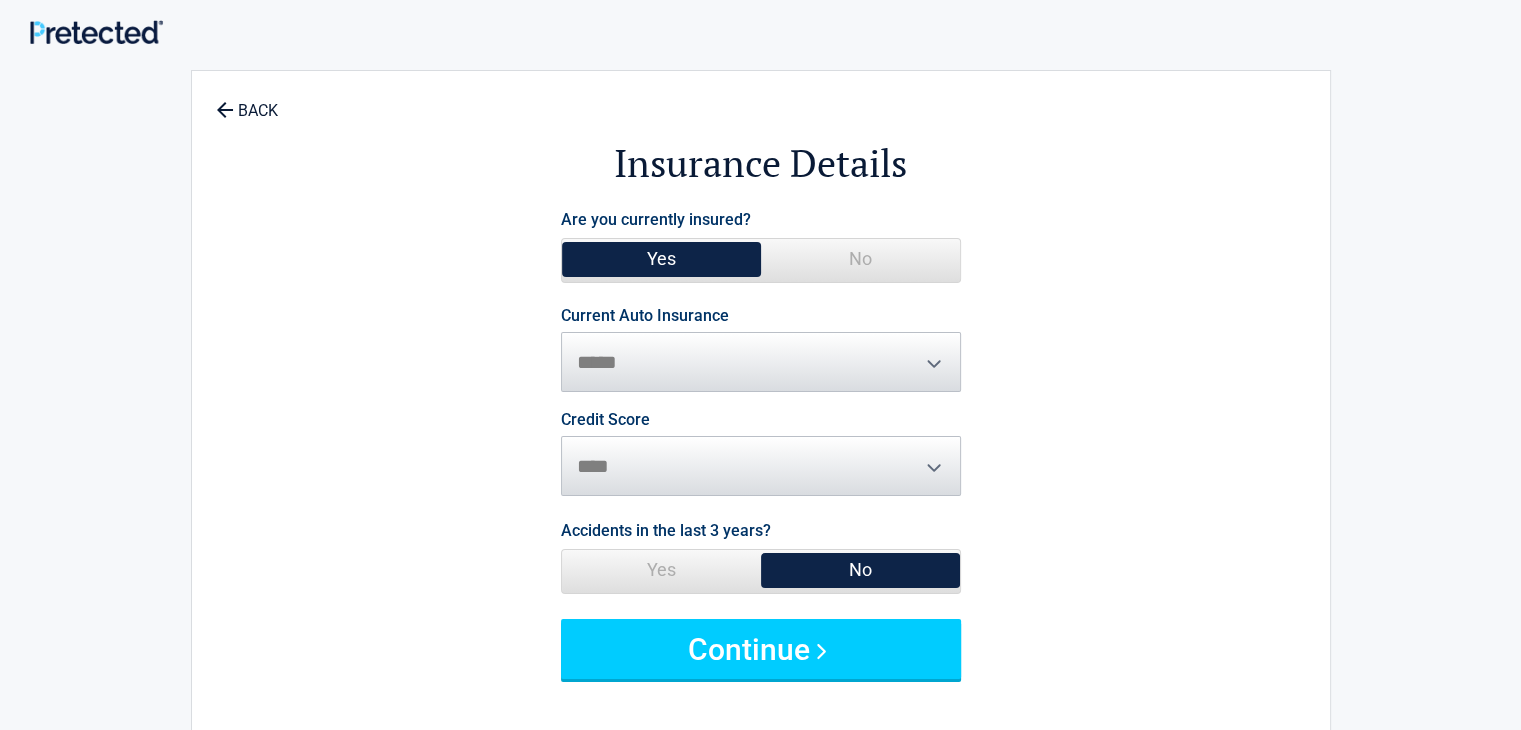 click on "**********" at bounding box center (761, 350) 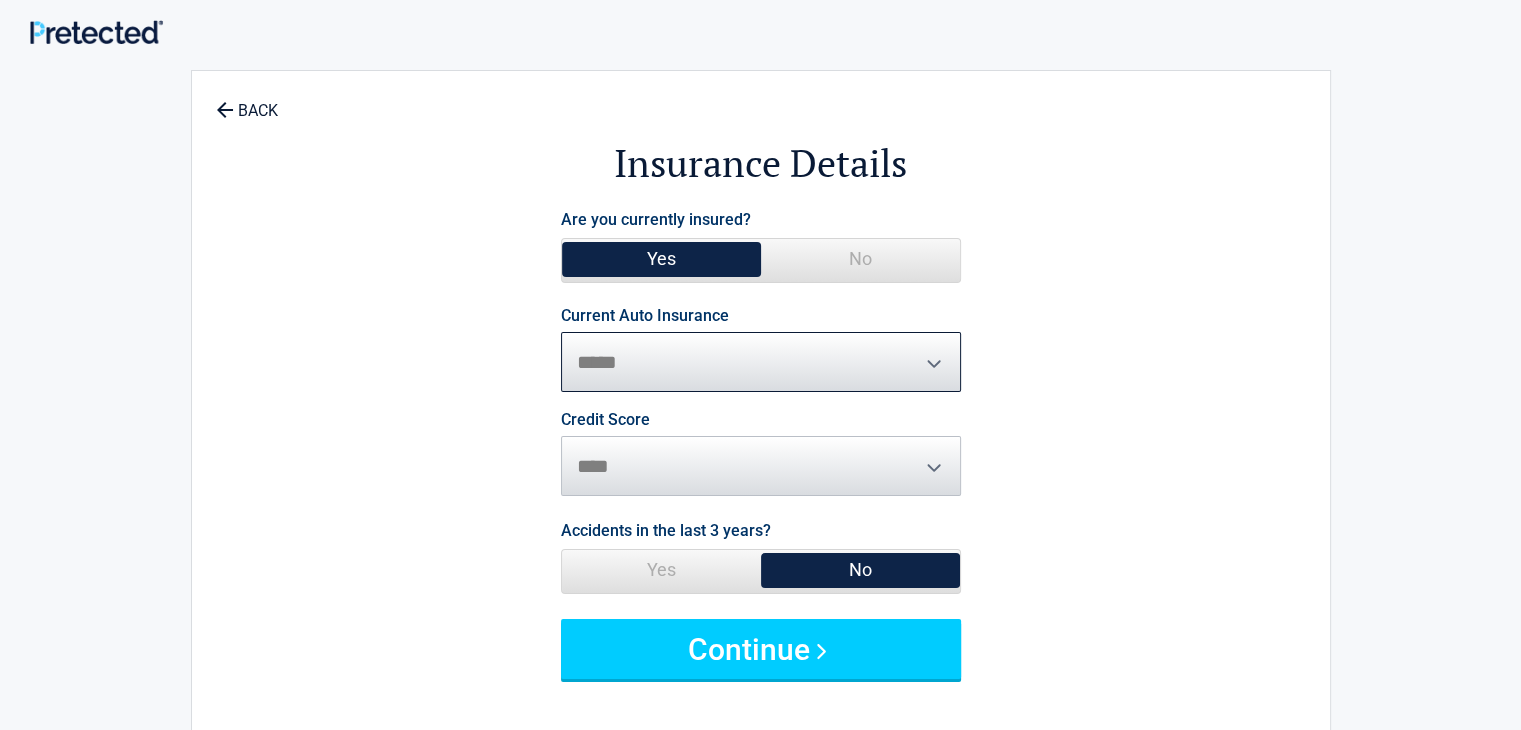 click on "**********" at bounding box center (761, 362) 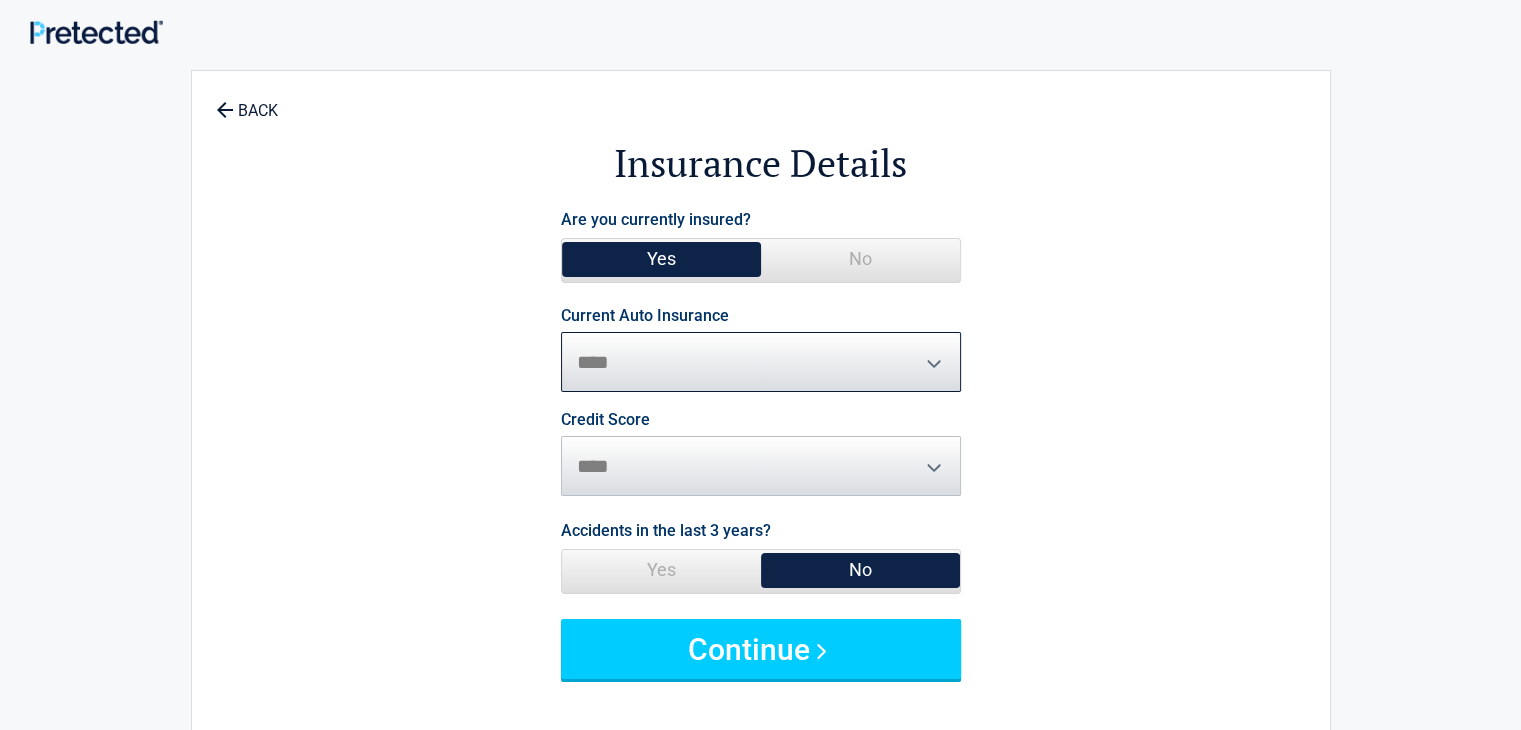 click on "**********" at bounding box center [761, 362] 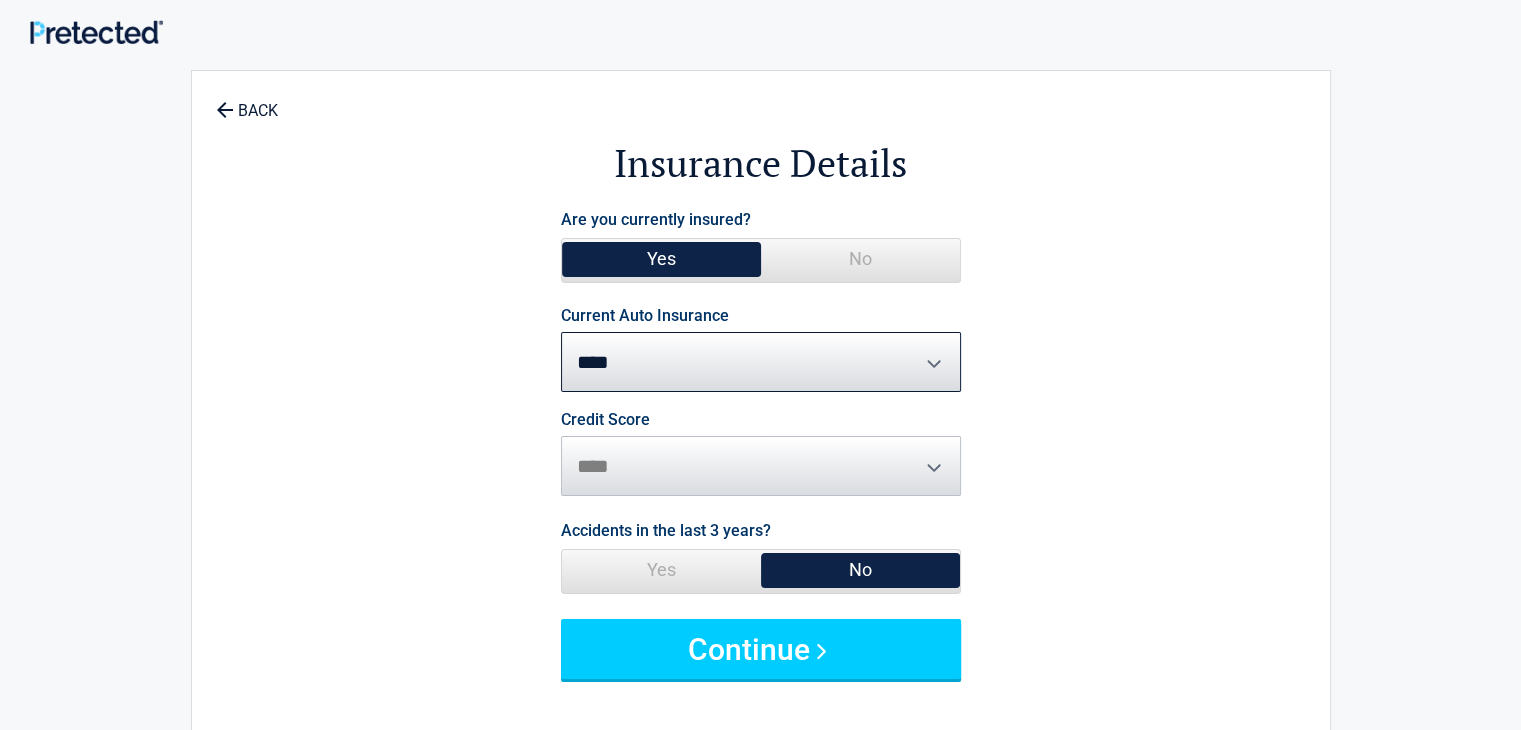click on "Credit Score
*********
****
*******
****" at bounding box center (761, 454) 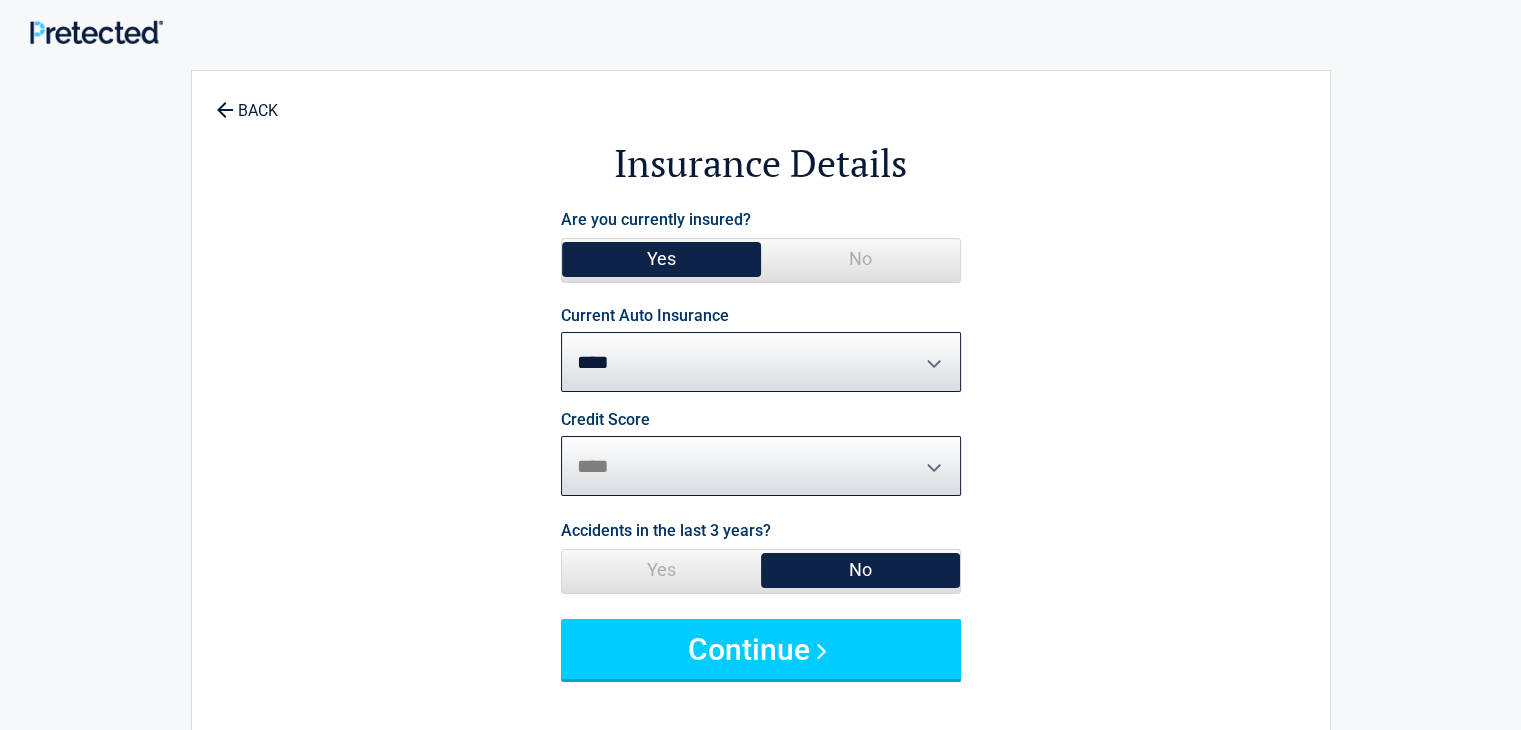click on "*********
****
*******
****" at bounding box center [761, 466] 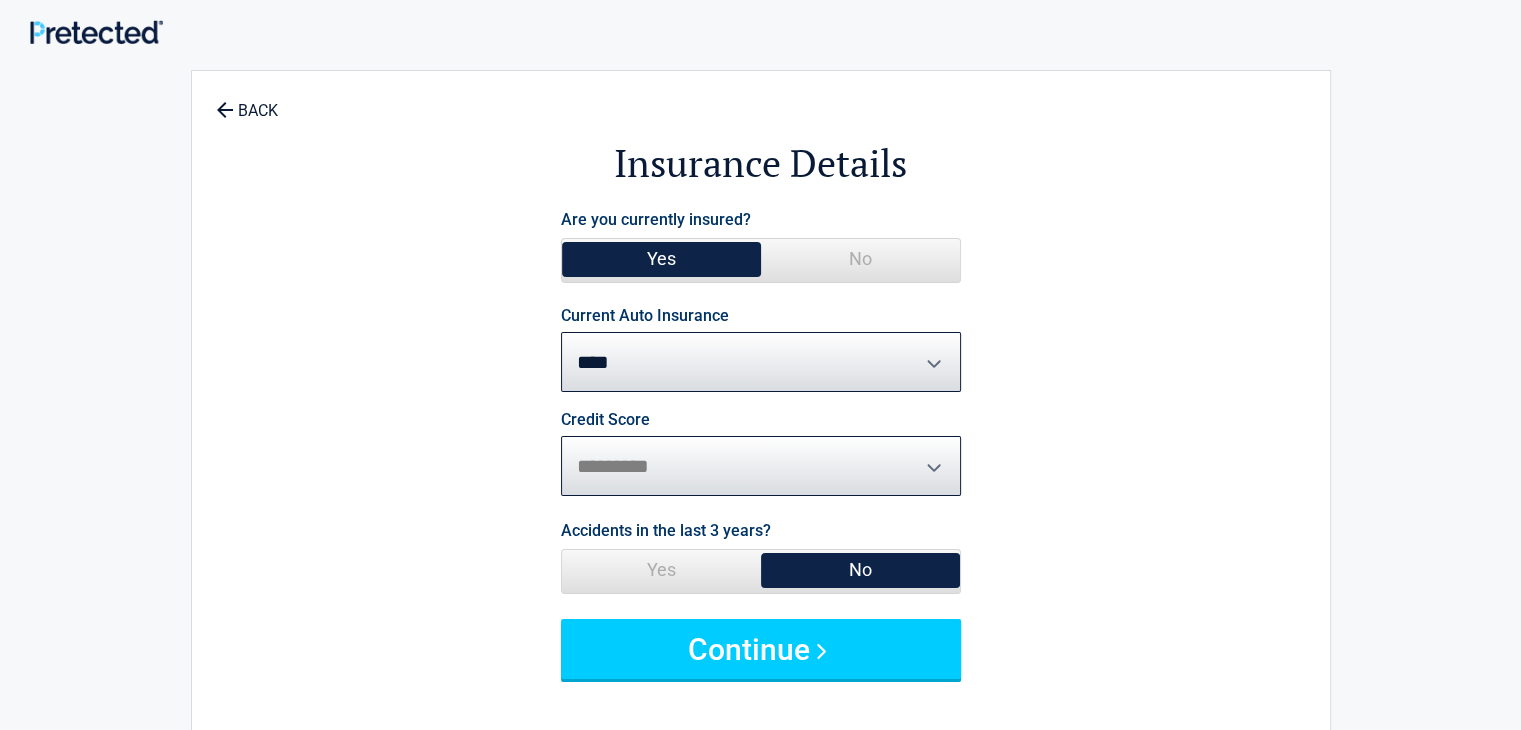 click on "*********
****
*******
****" at bounding box center (761, 466) 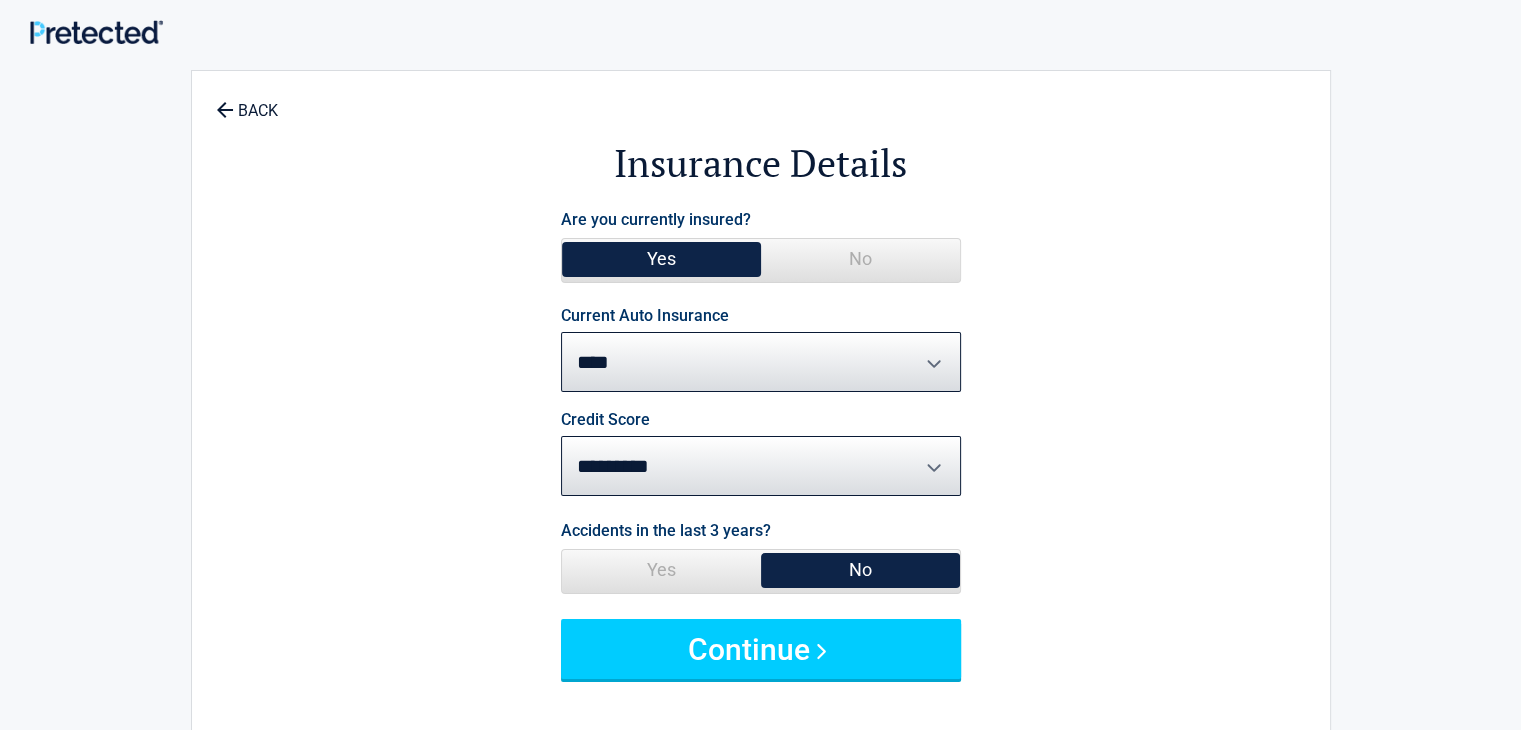 click on "No" at bounding box center (860, 570) 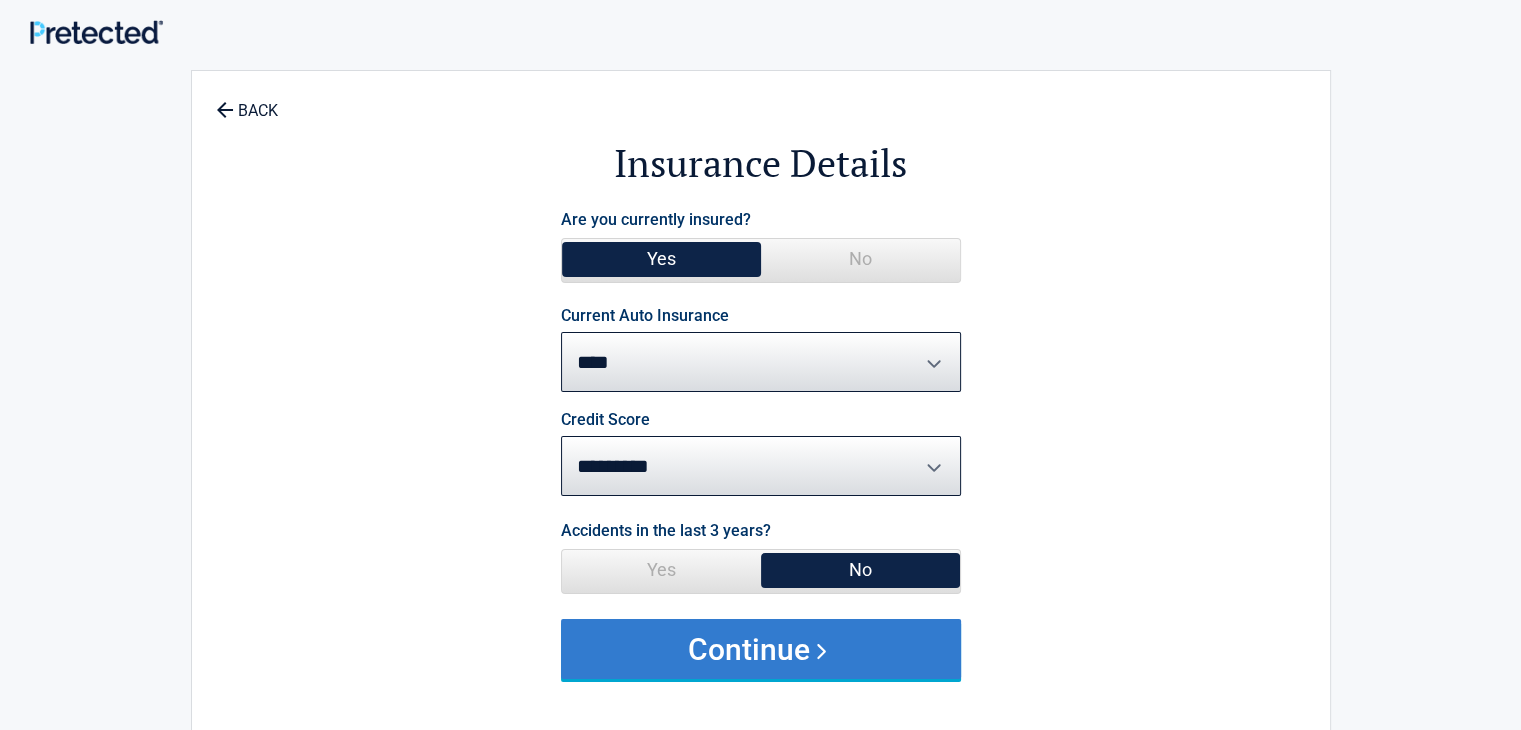 click on "Continue" at bounding box center [761, 649] 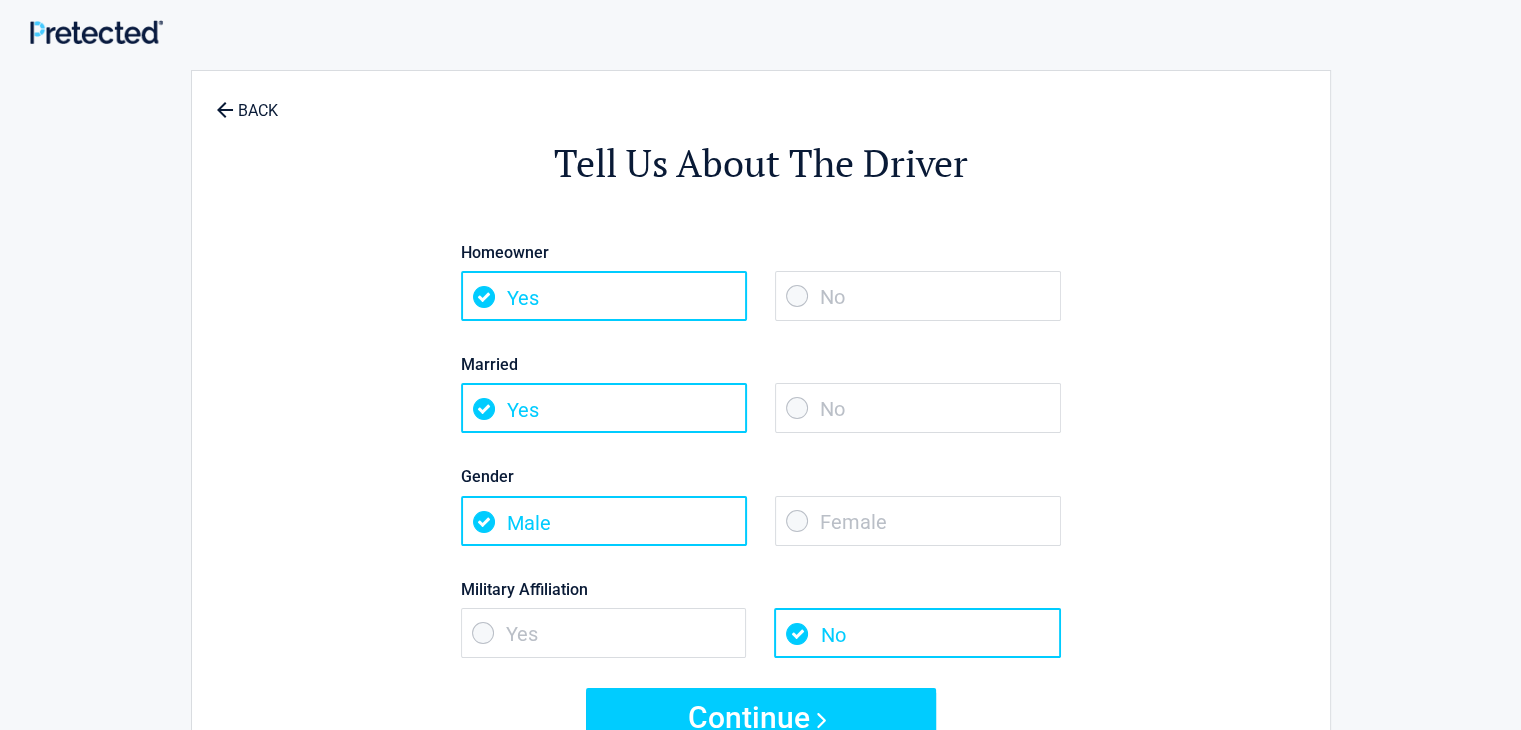 click on "No" at bounding box center [918, 296] 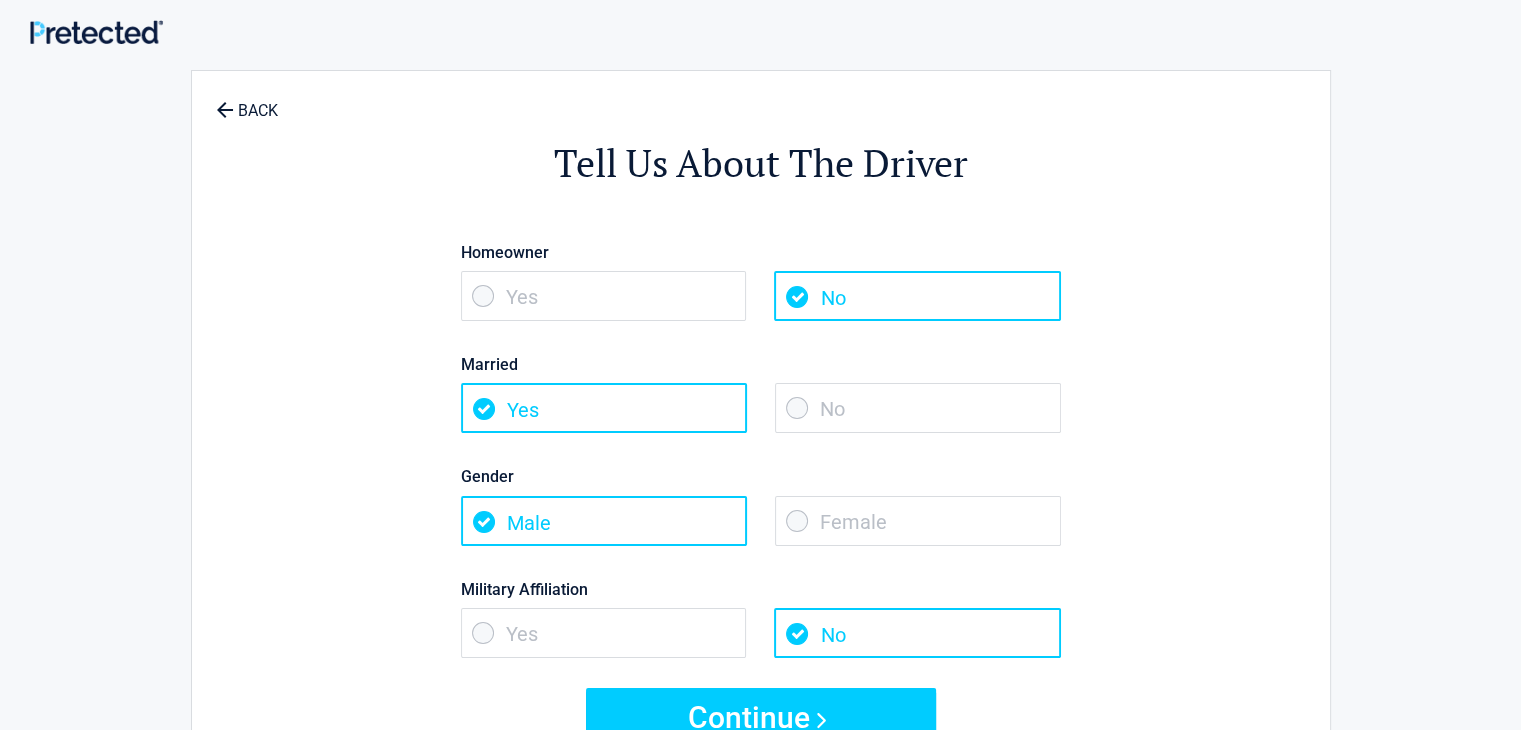 click on "No" at bounding box center [918, 408] 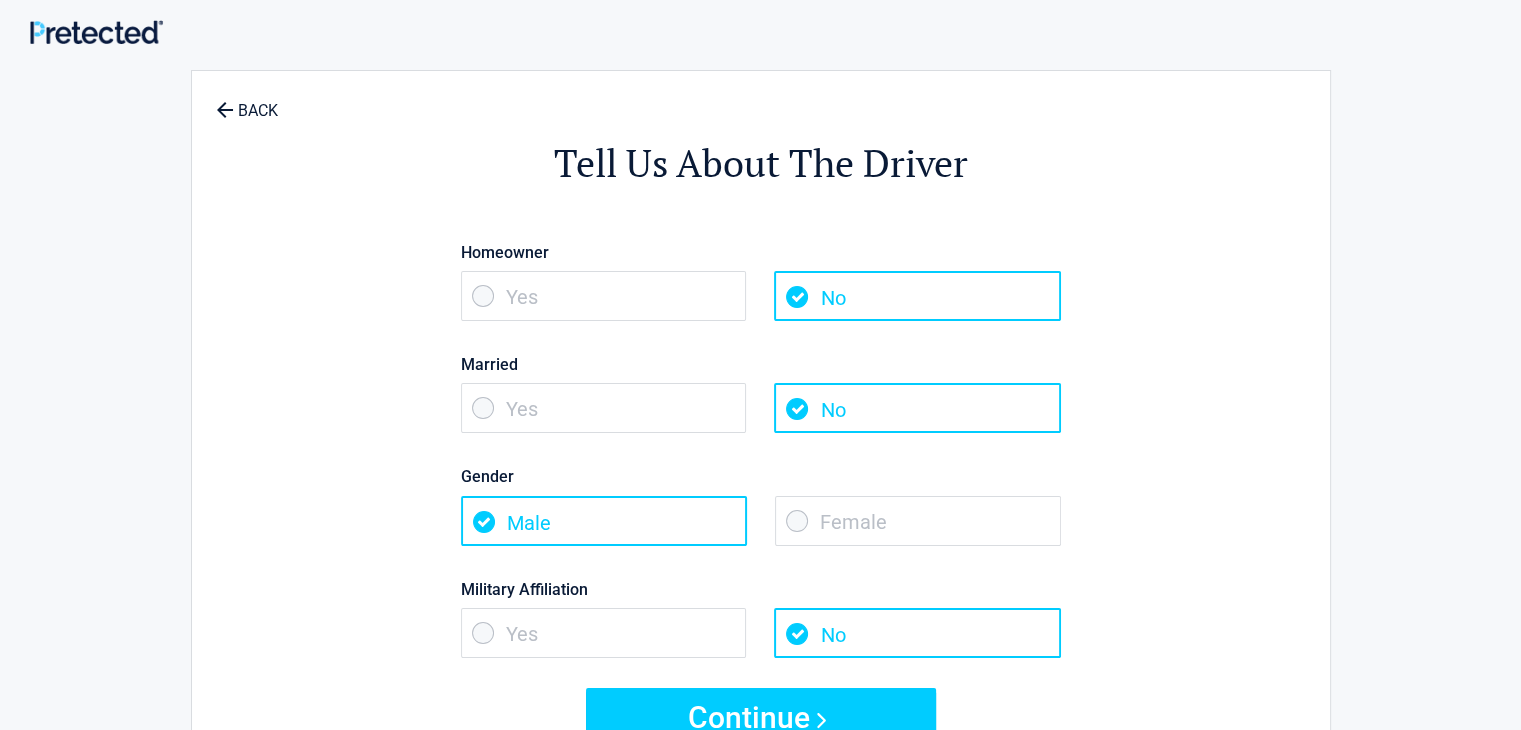click on "Female" at bounding box center [918, 521] 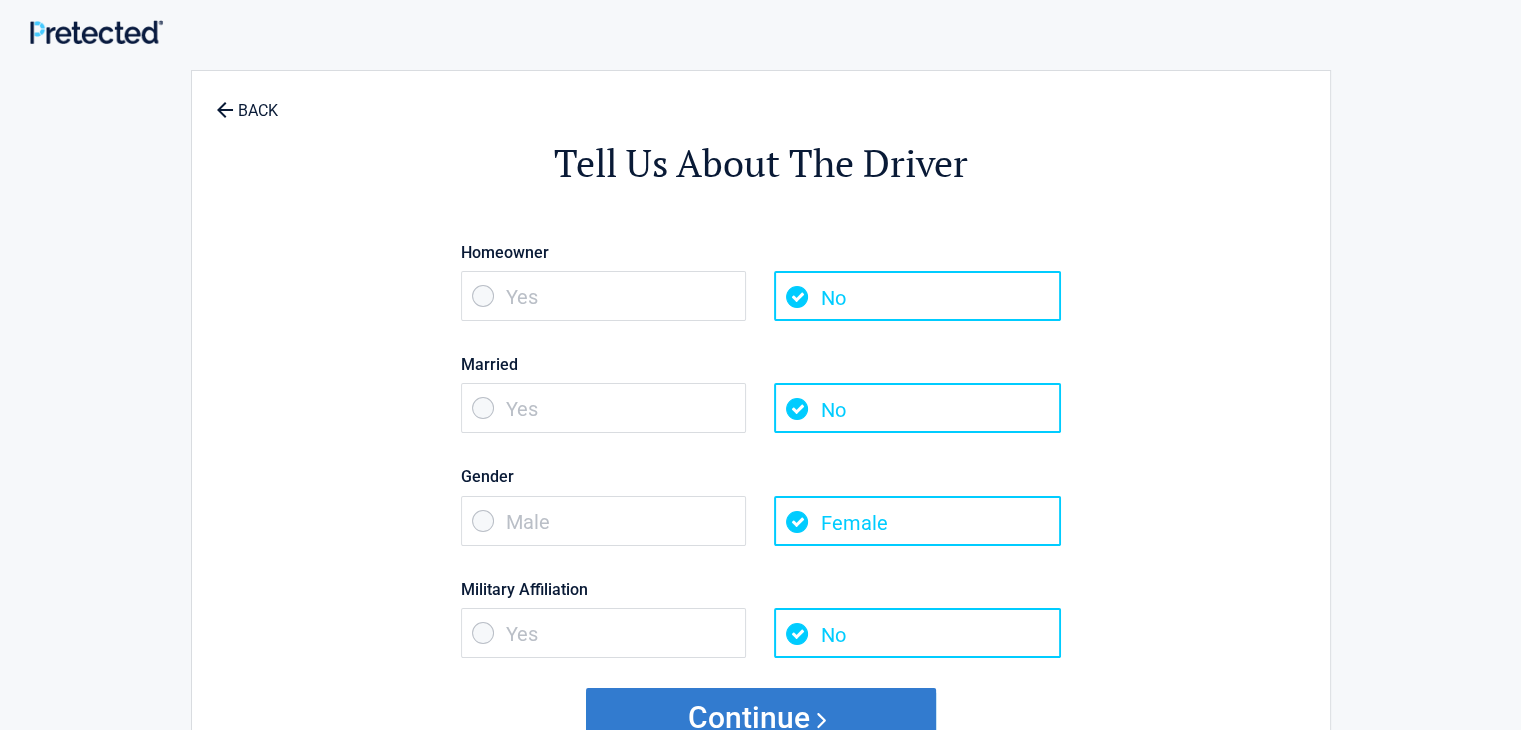 click on "Continue" at bounding box center [761, 718] 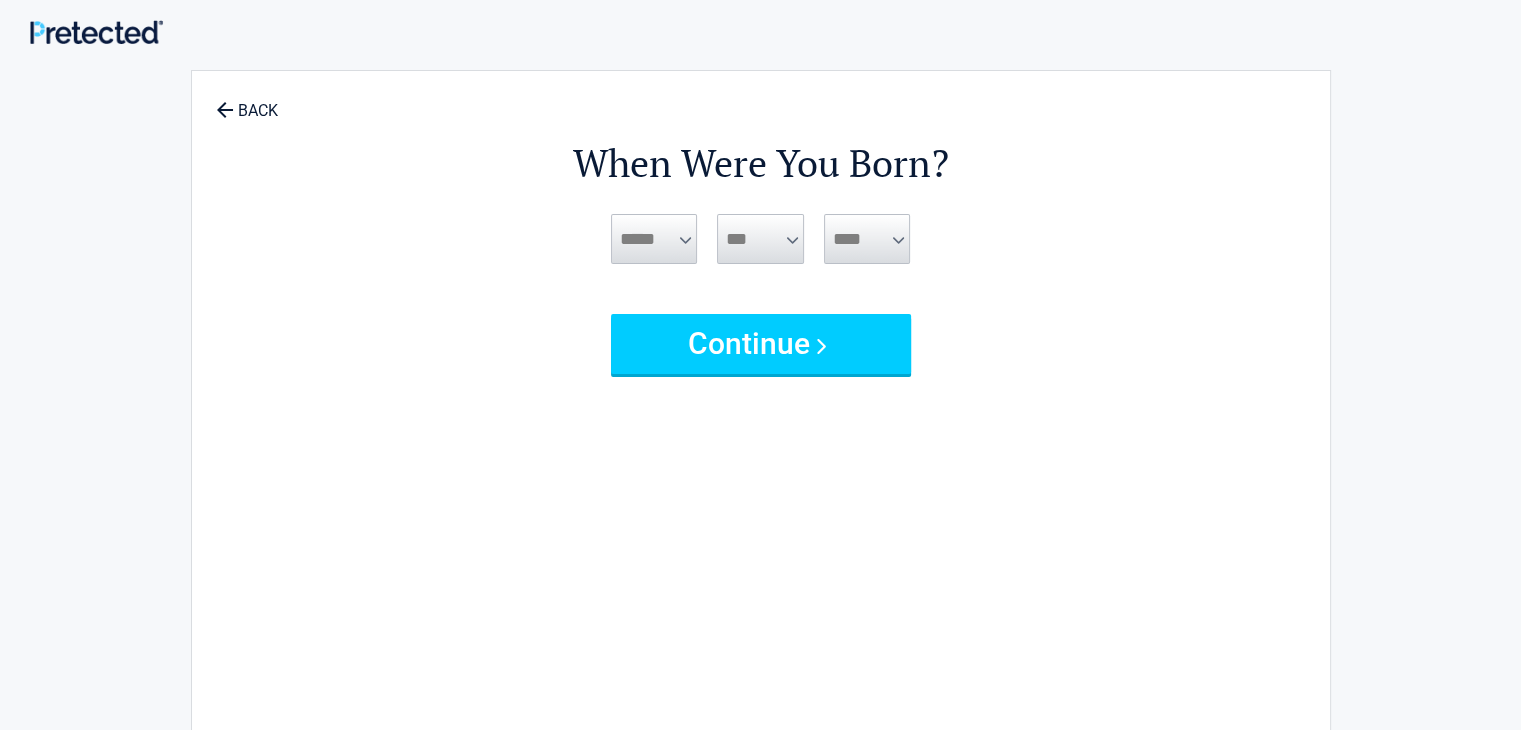 click on "*****
***
***
***
***
***
***
***
***
***
***
***
***" at bounding box center [654, 239] 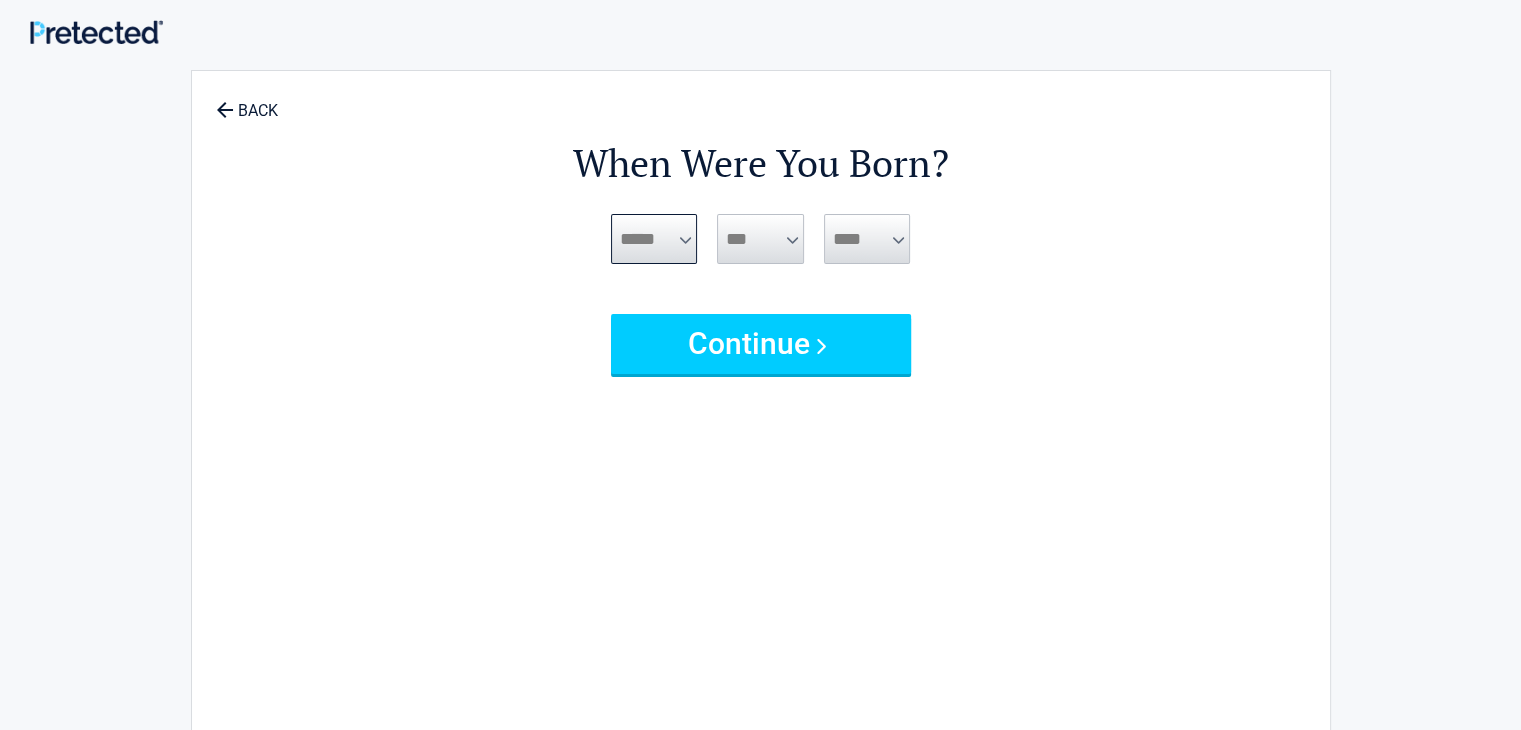 click on "*****
***
***
***
***
***
***
***
***
***
***
***
***" at bounding box center [654, 239] 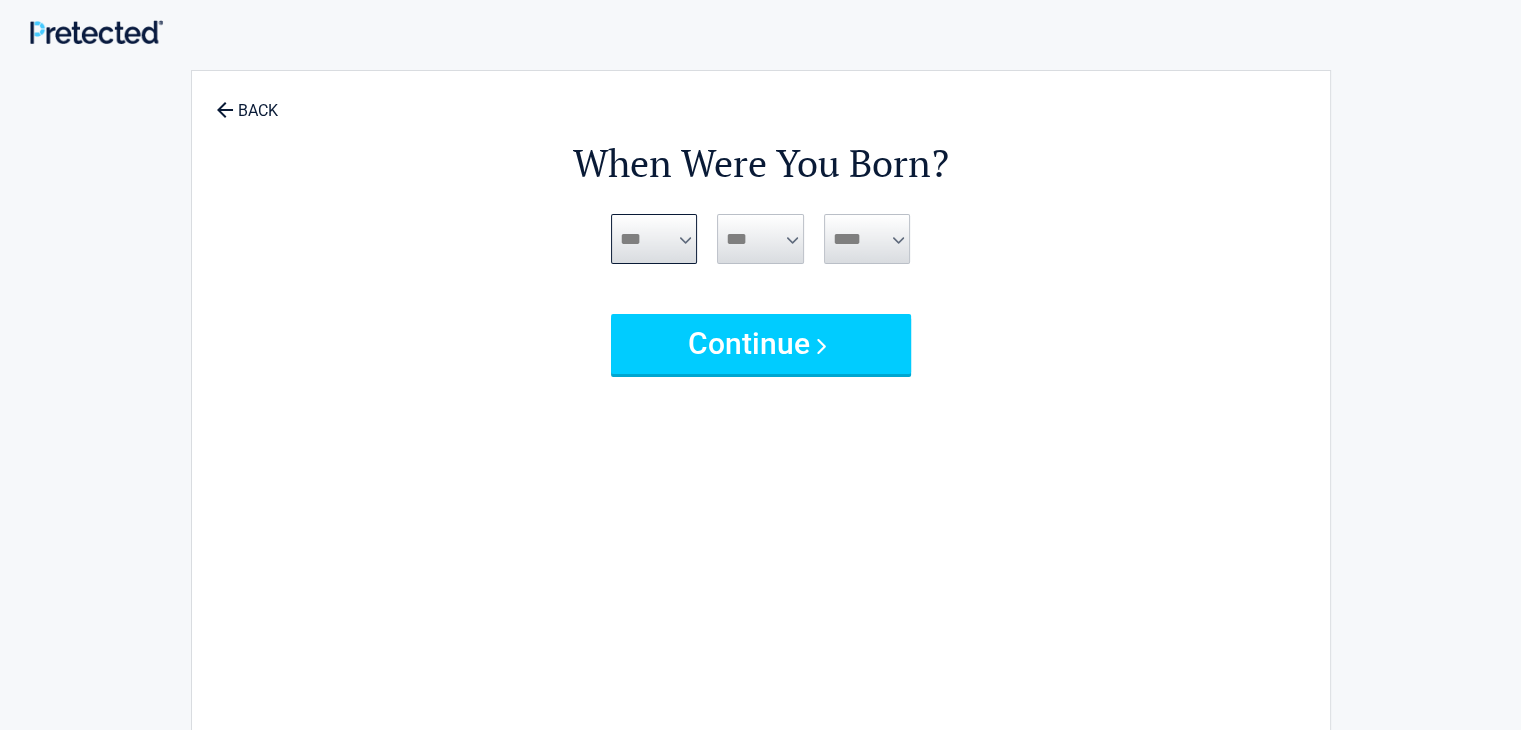 click on "*****
***
***
***
***
***
***
***
***
***
***
***
***" at bounding box center [654, 239] 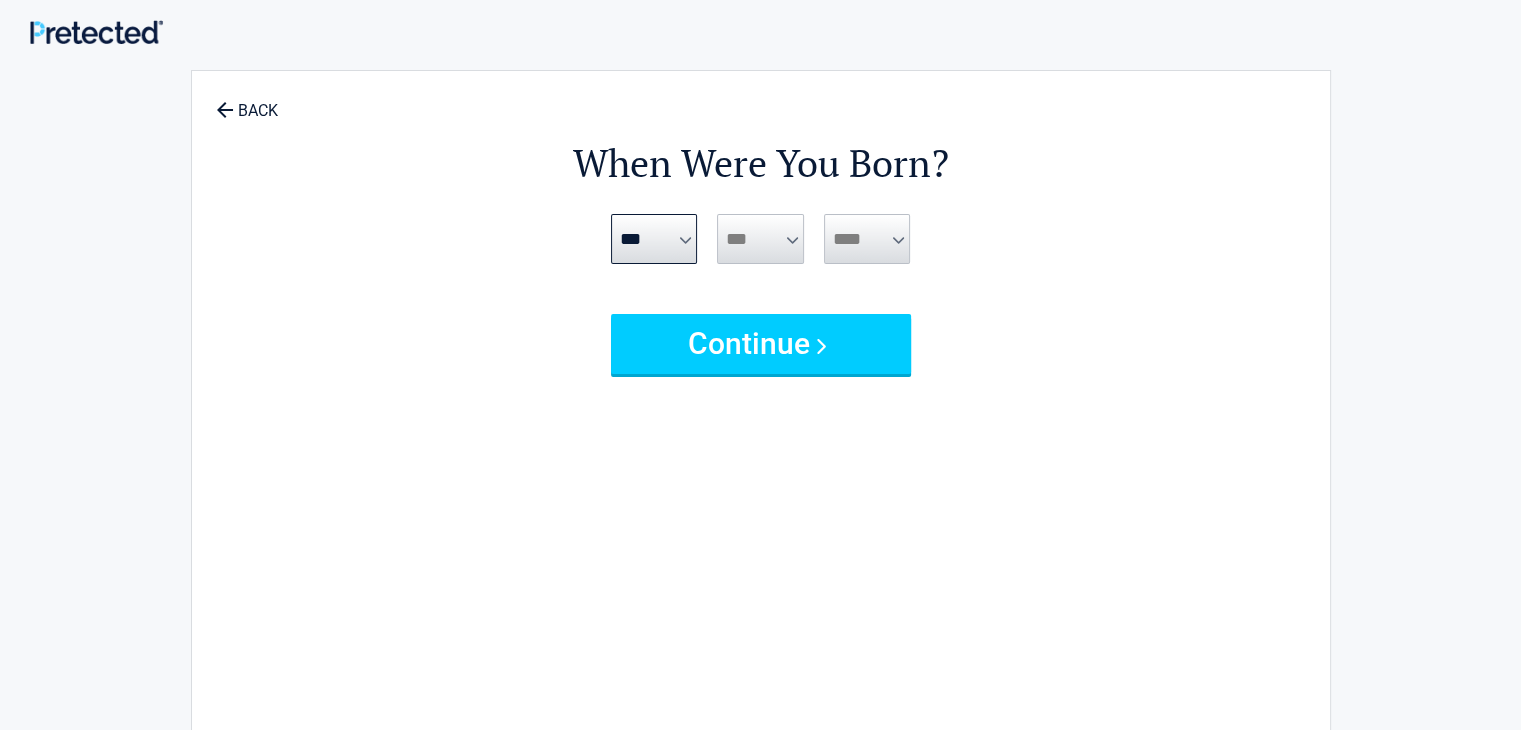 click on "*** * * * * * * * * * ** ** ** ** ** ** ** ** ** ** ** ** ** ** ** ** ** ** ** ** **" at bounding box center (654, 239) 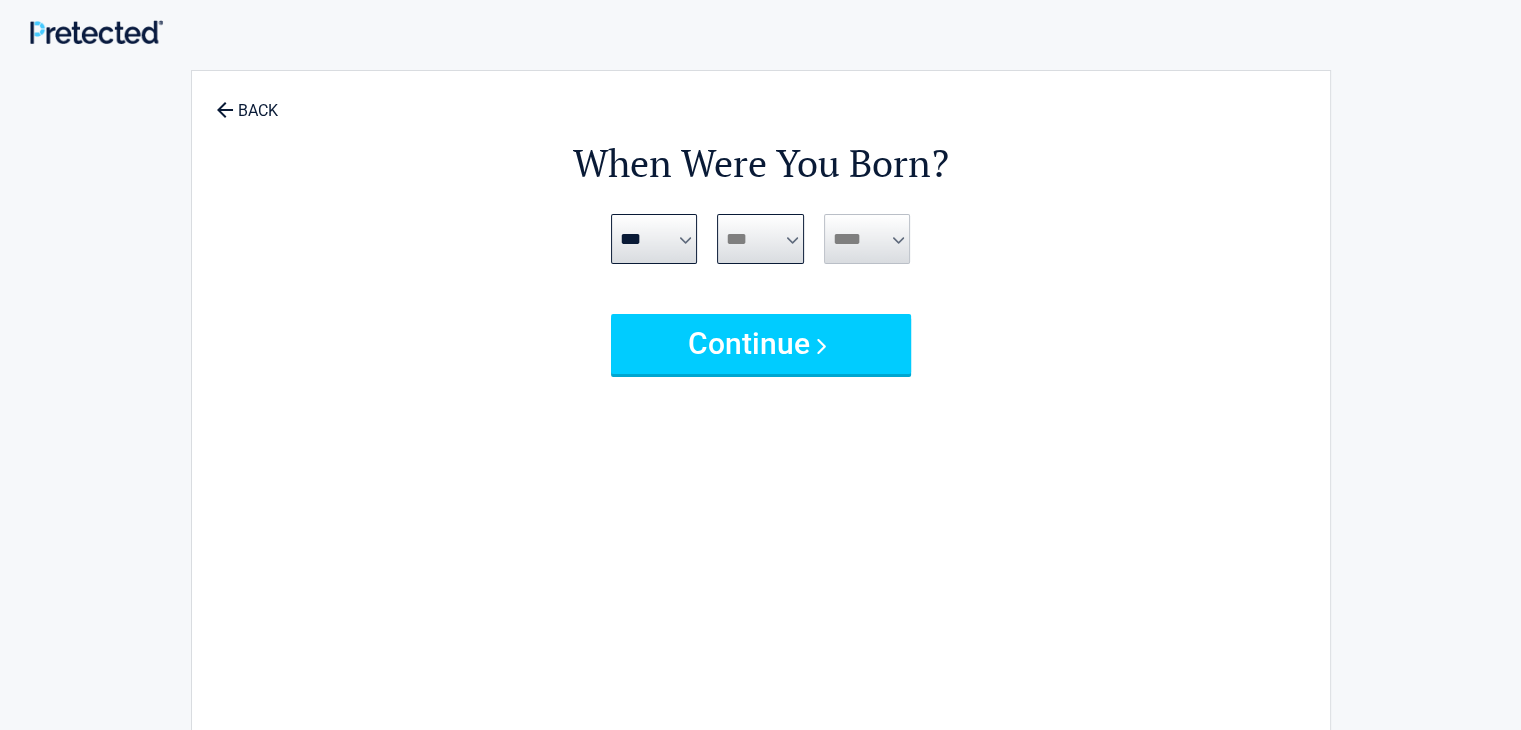 click on "*** * * * * * * * * * ** ** ** ** ** ** ** ** ** ** ** ** ** ** ** ** ** ** ** ** **" at bounding box center [760, 239] 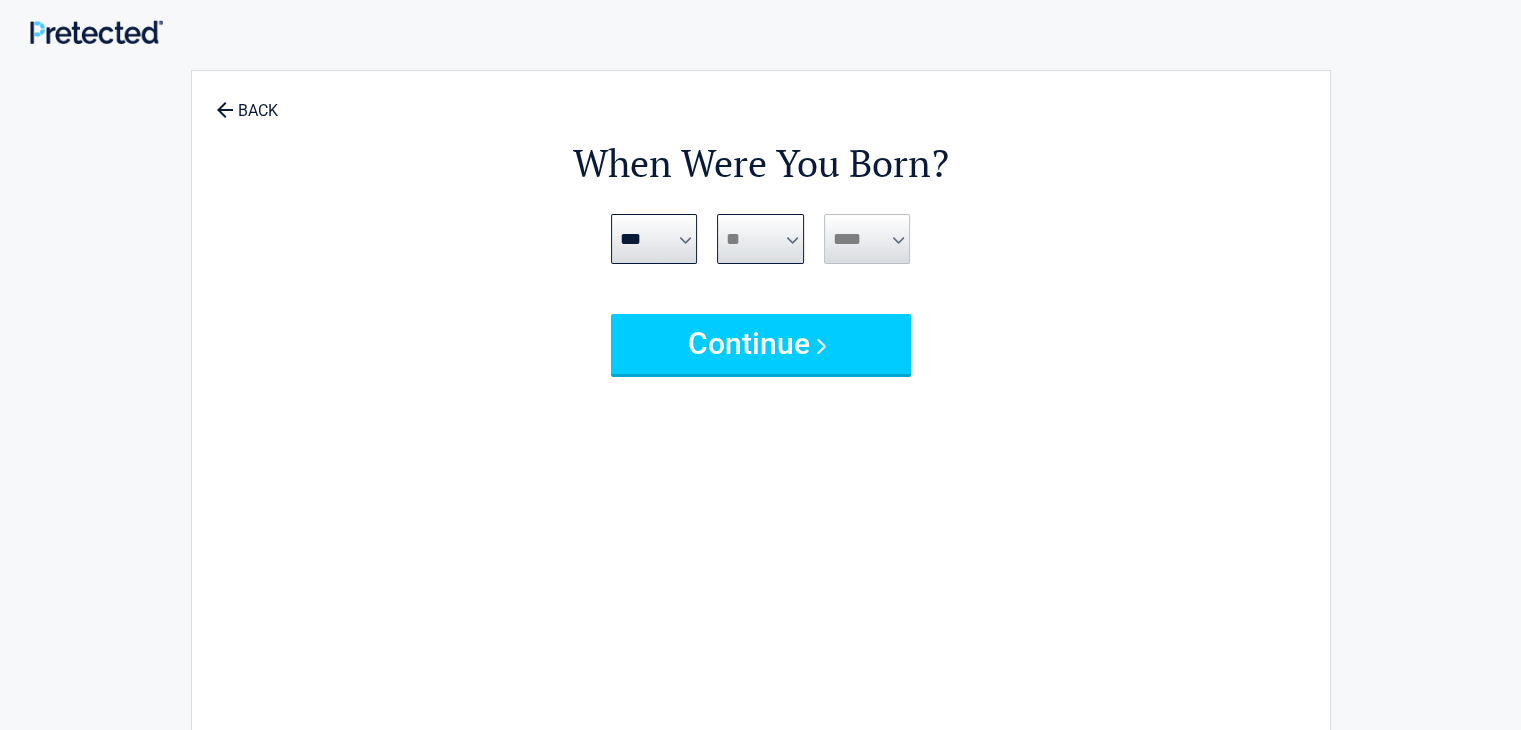 click on "*** * * * * * * * * * ** ** ** ** ** ** ** ** ** ** ** ** ** ** ** ** ** ** ** ** **" at bounding box center (760, 239) 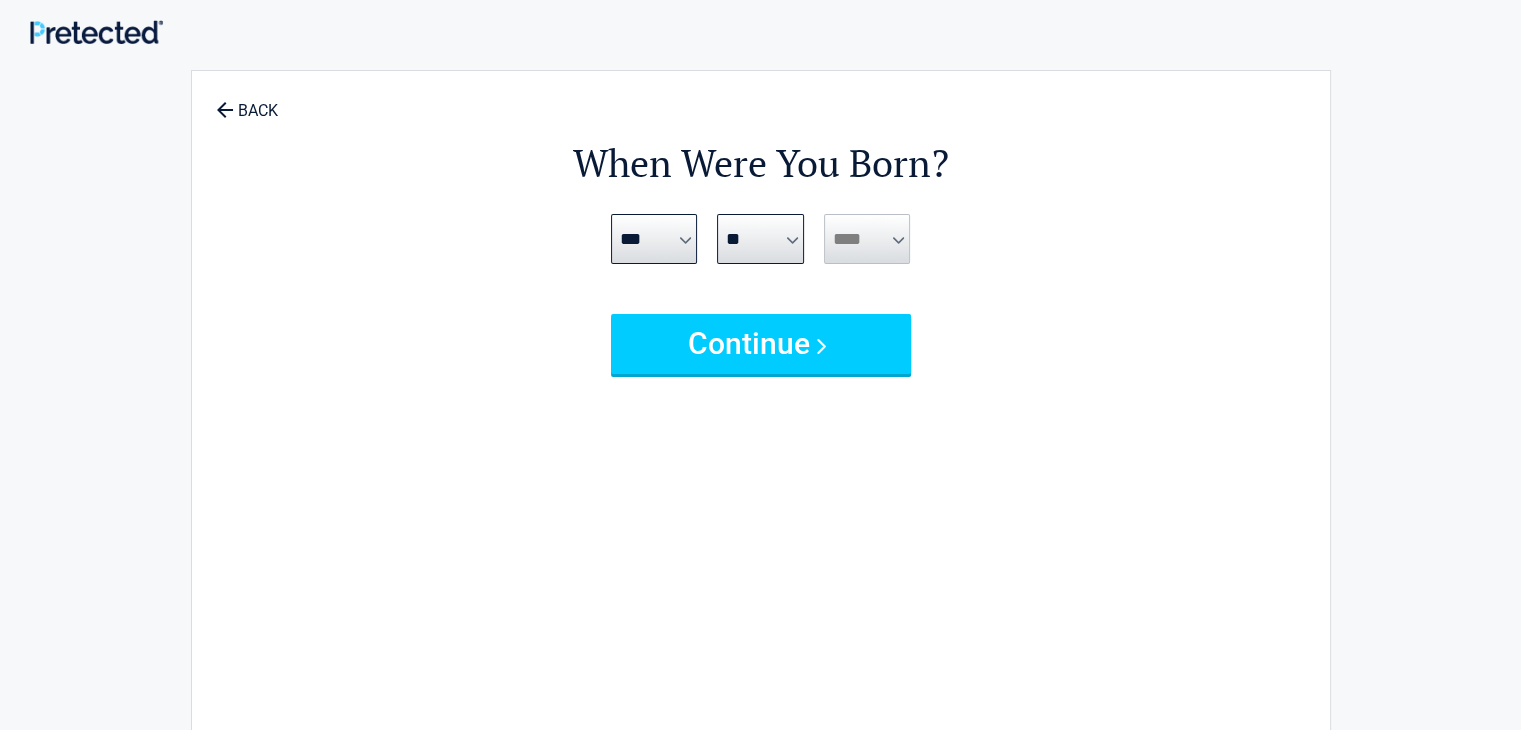 click on "****
****
****
****
****
****
****
****
****
****
****
****
****
****
****
****
****
****
****
****
****
****
****
****
****
****
****
****
****
****
****
****
****
****
****
****
****
****
****
****
****
****
****
****
****
****
****
****
****
****
****
****
****
****
****
****
****
****
****
****
****
****
**** ****" at bounding box center [654, 239] 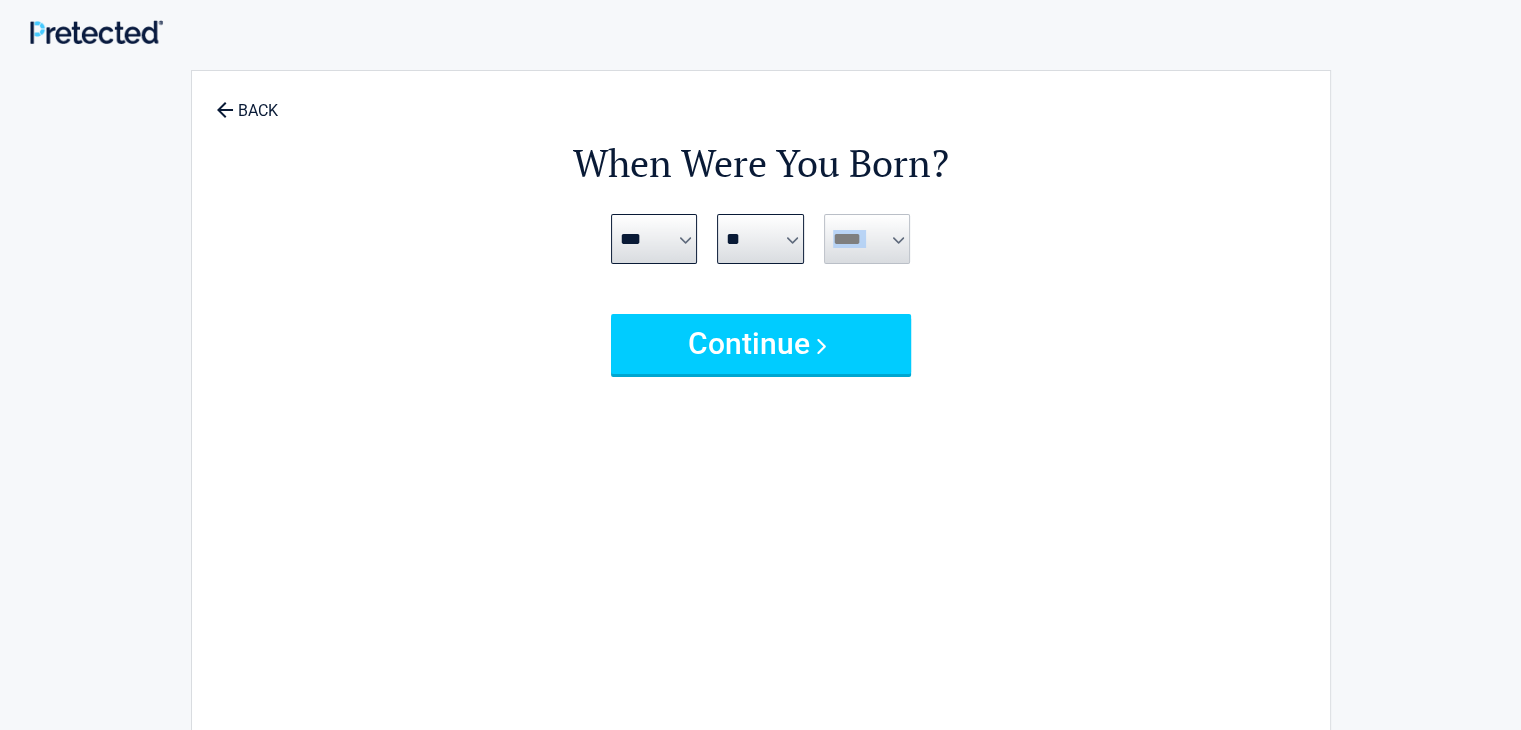 click on "****
****
****
****
****
****
****
****
****
****
****
****
****
****
****
****
****
****
****
****
****
****
****
****
****
****
****
****
****
****
****
****
****
****
****
****
****
****
****
****
****
****
****
****
****
****
****
****
****
****
****
****
****
****
****
****
****
****
****
****
****
****
**** ****" at bounding box center (654, 239) 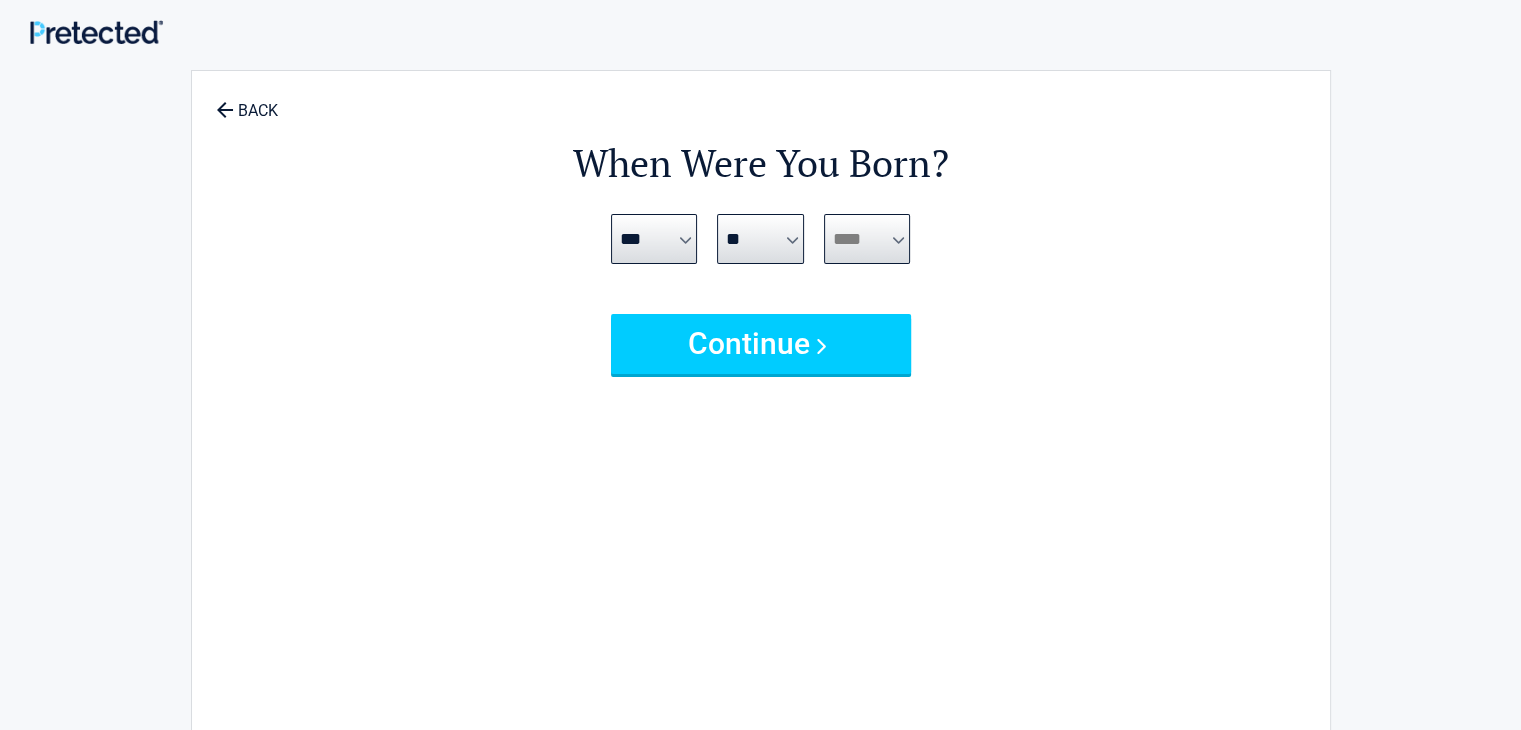 click on "****
****
****
****
****
****
****
****
****
****
****
****
****
****
****
****
****
****
****
****
****
****
****
****
****
****
****
****
****
****
****
****
****
****
****
****
****
****
****
****
****
****
****
****
****
****
****
****
****
****
****
****
****
****
****
****
****
****
****
****
****
****
****
****" at bounding box center (867, 239) 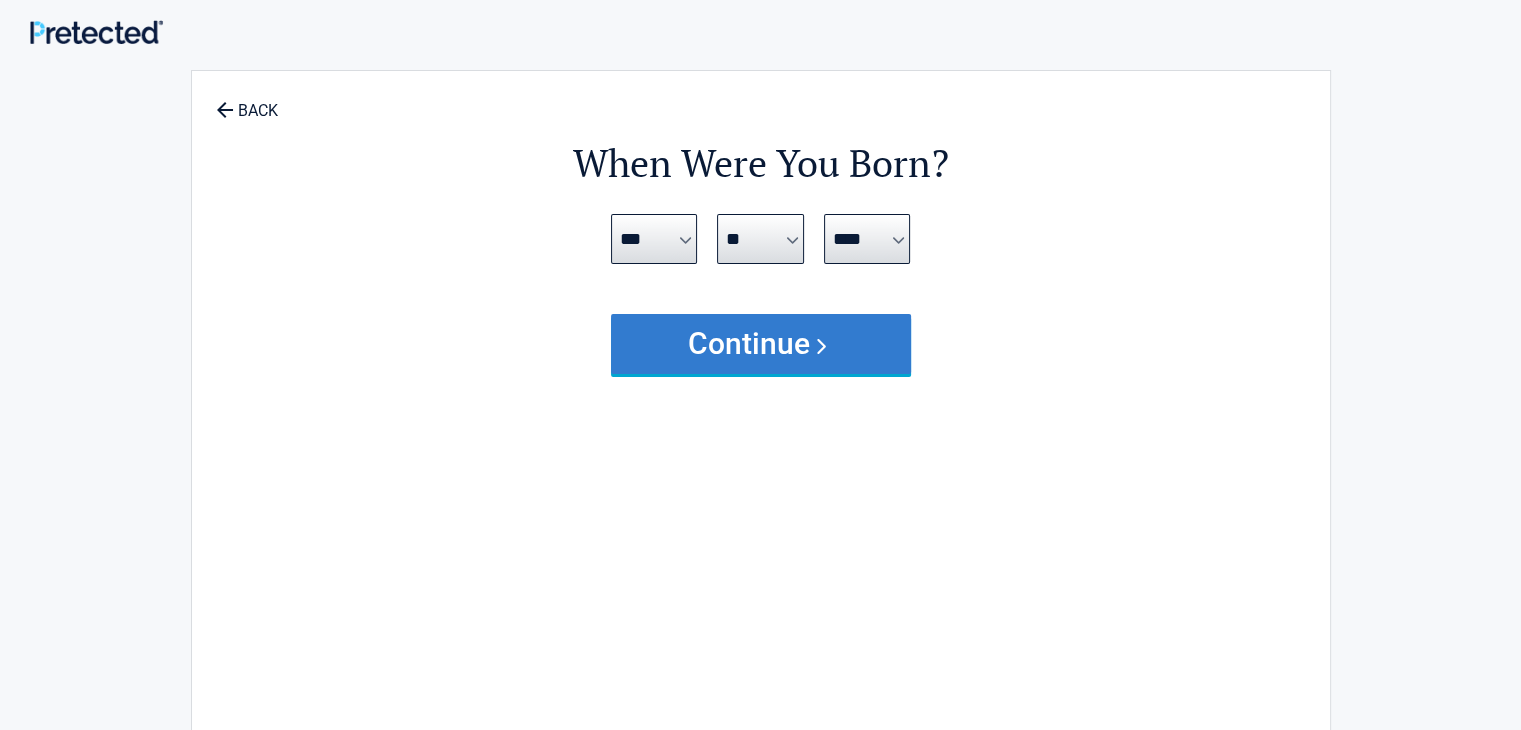 click on "Continue" at bounding box center [761, 344] 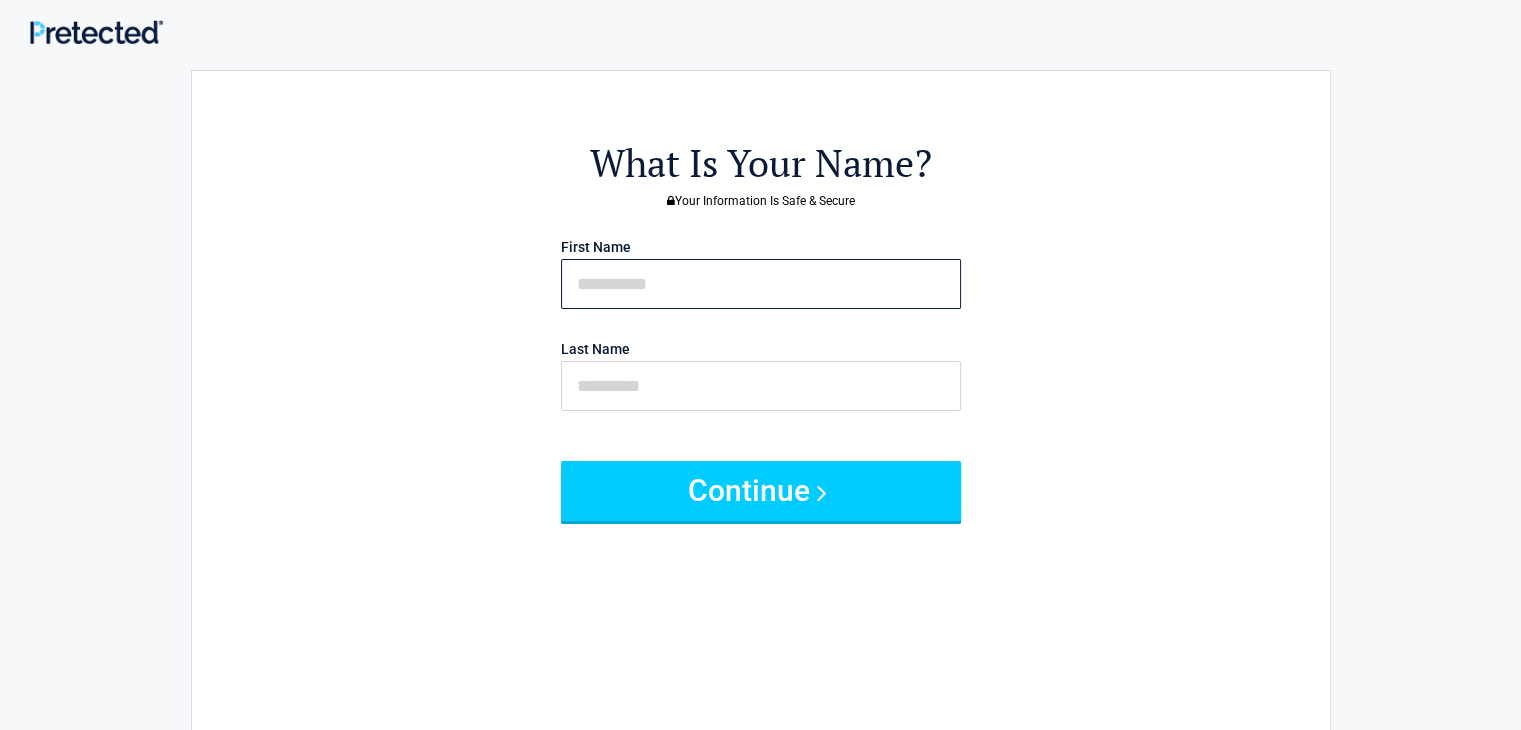 click at bounding box center (761, 284) 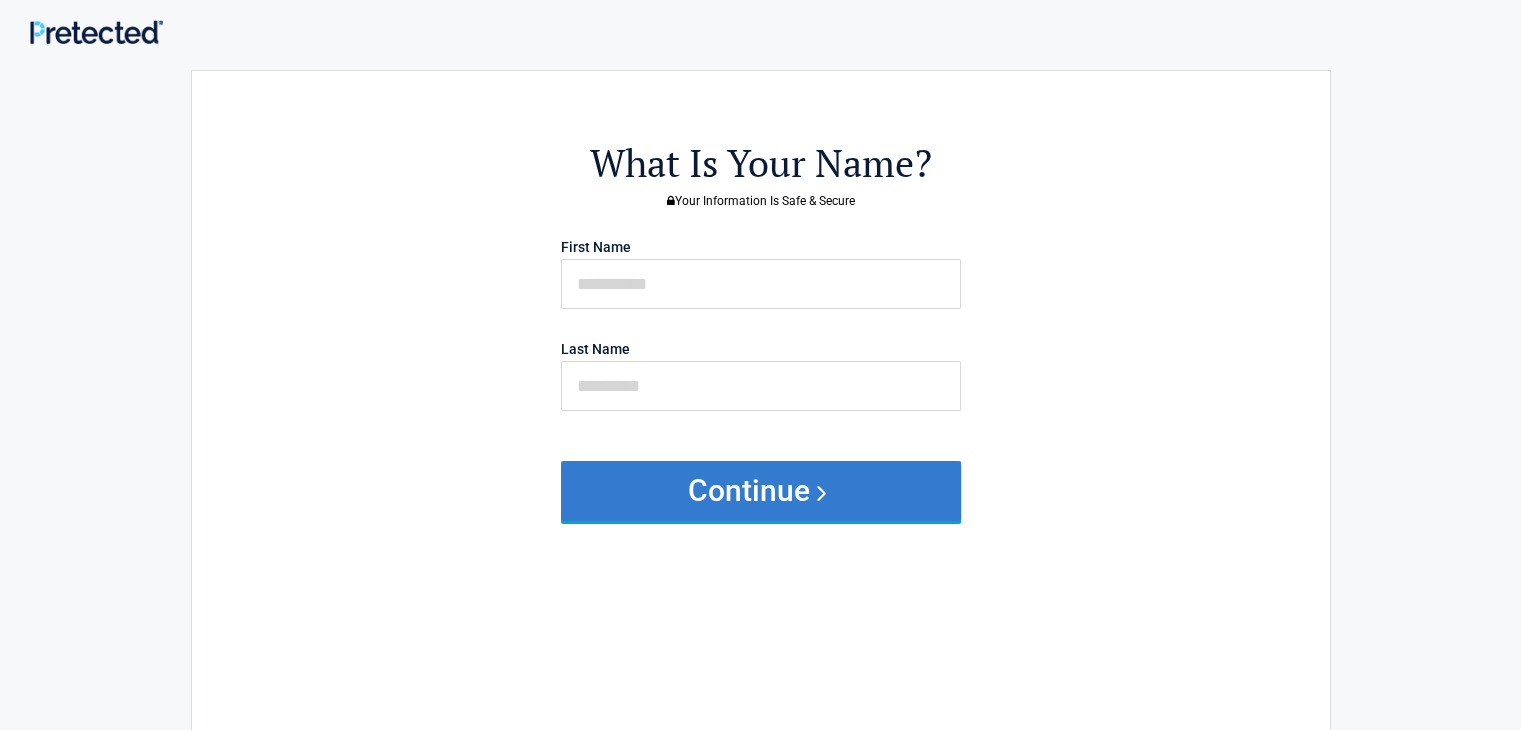 click on "Continue" at bounding box center (761, 491) 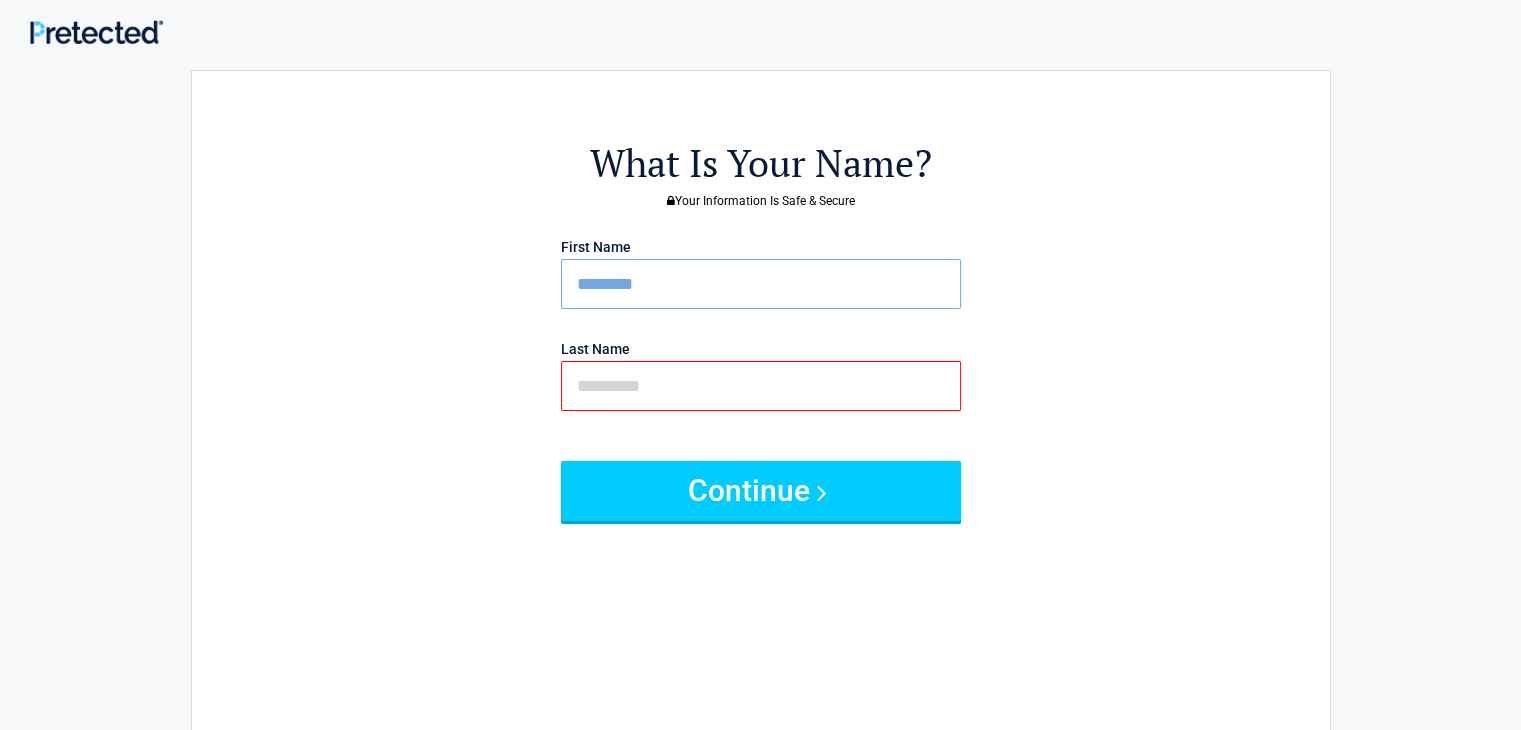 type on "********" 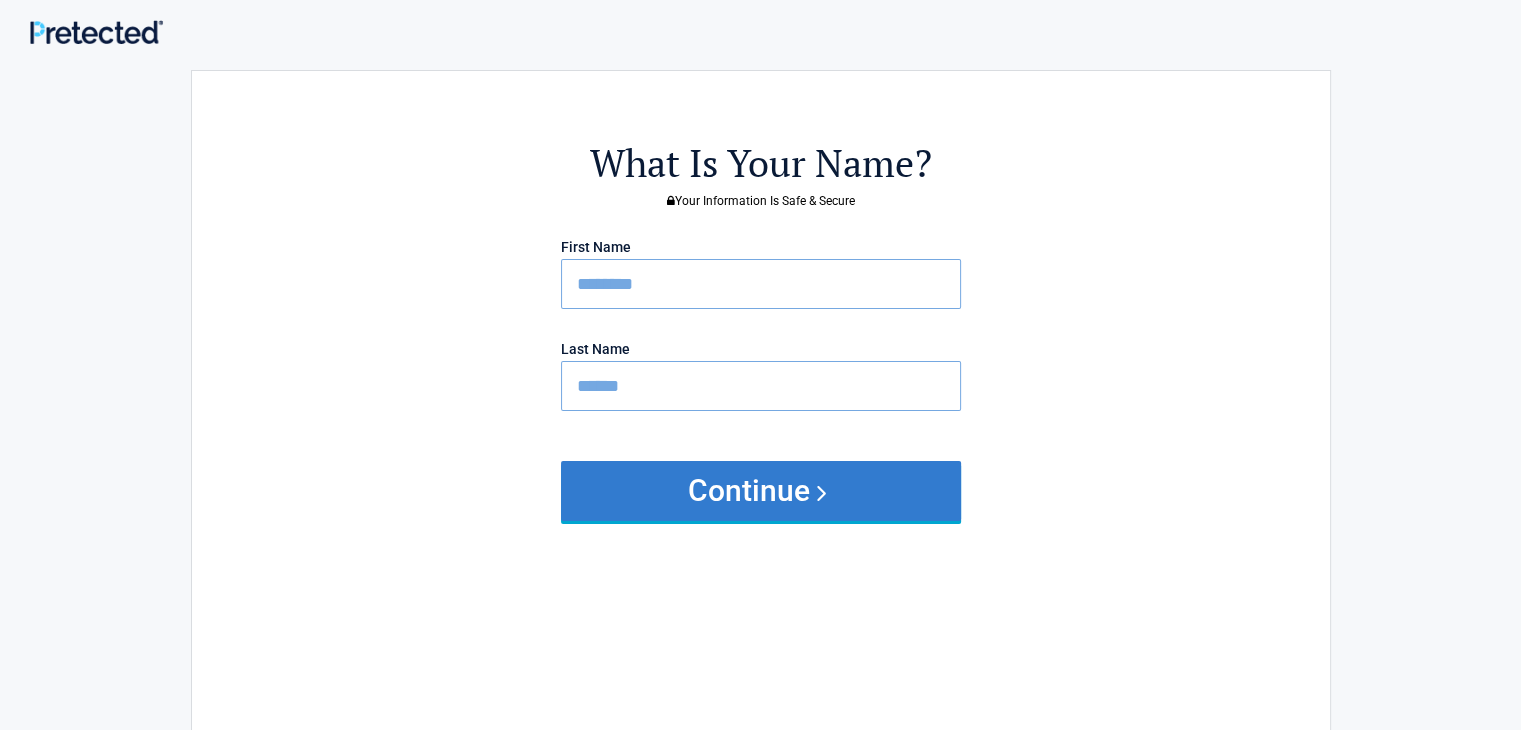 type on "******" 